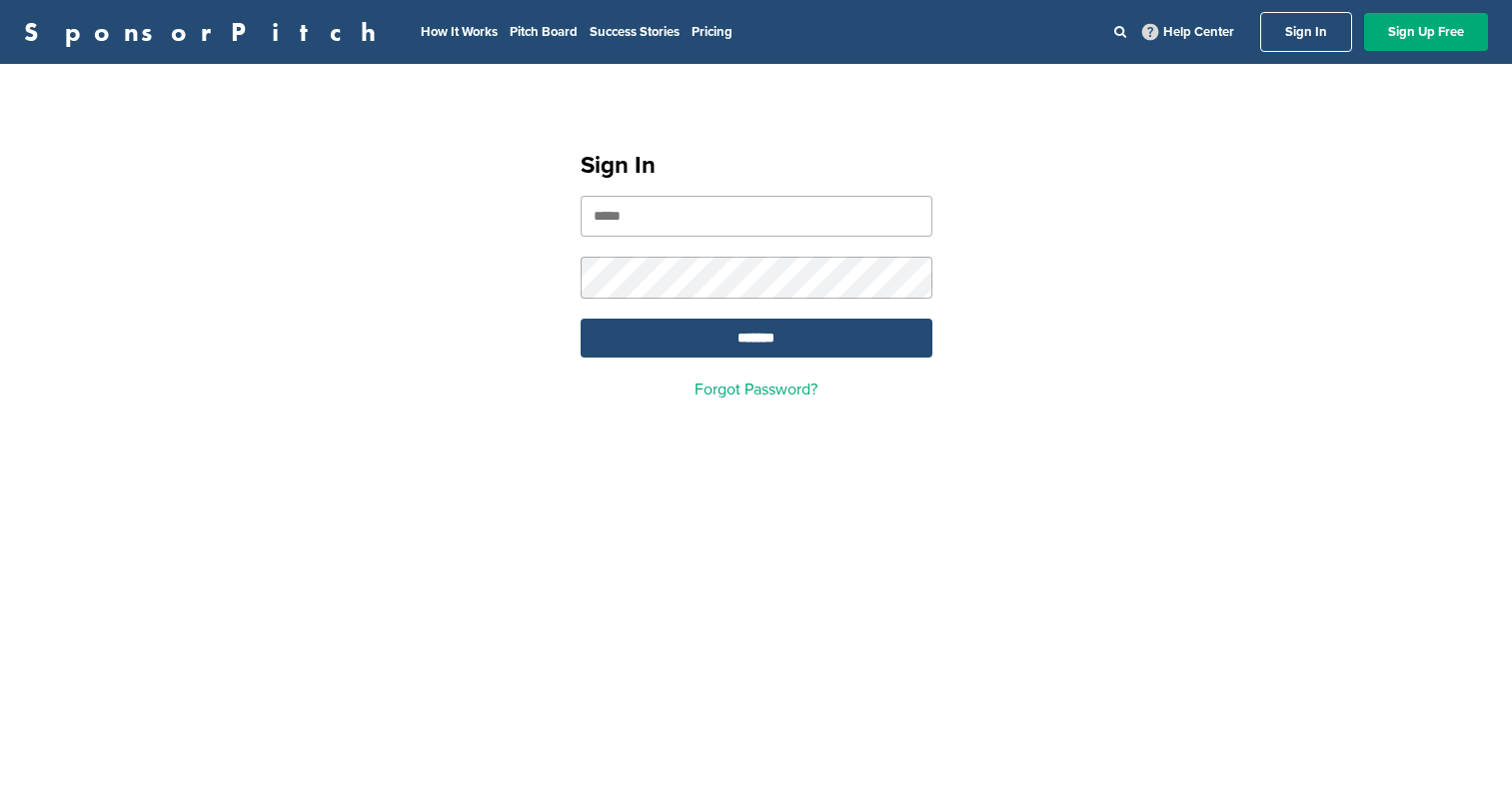 scroll, scrollTop: 0, scrollLeft: 0, axis: both 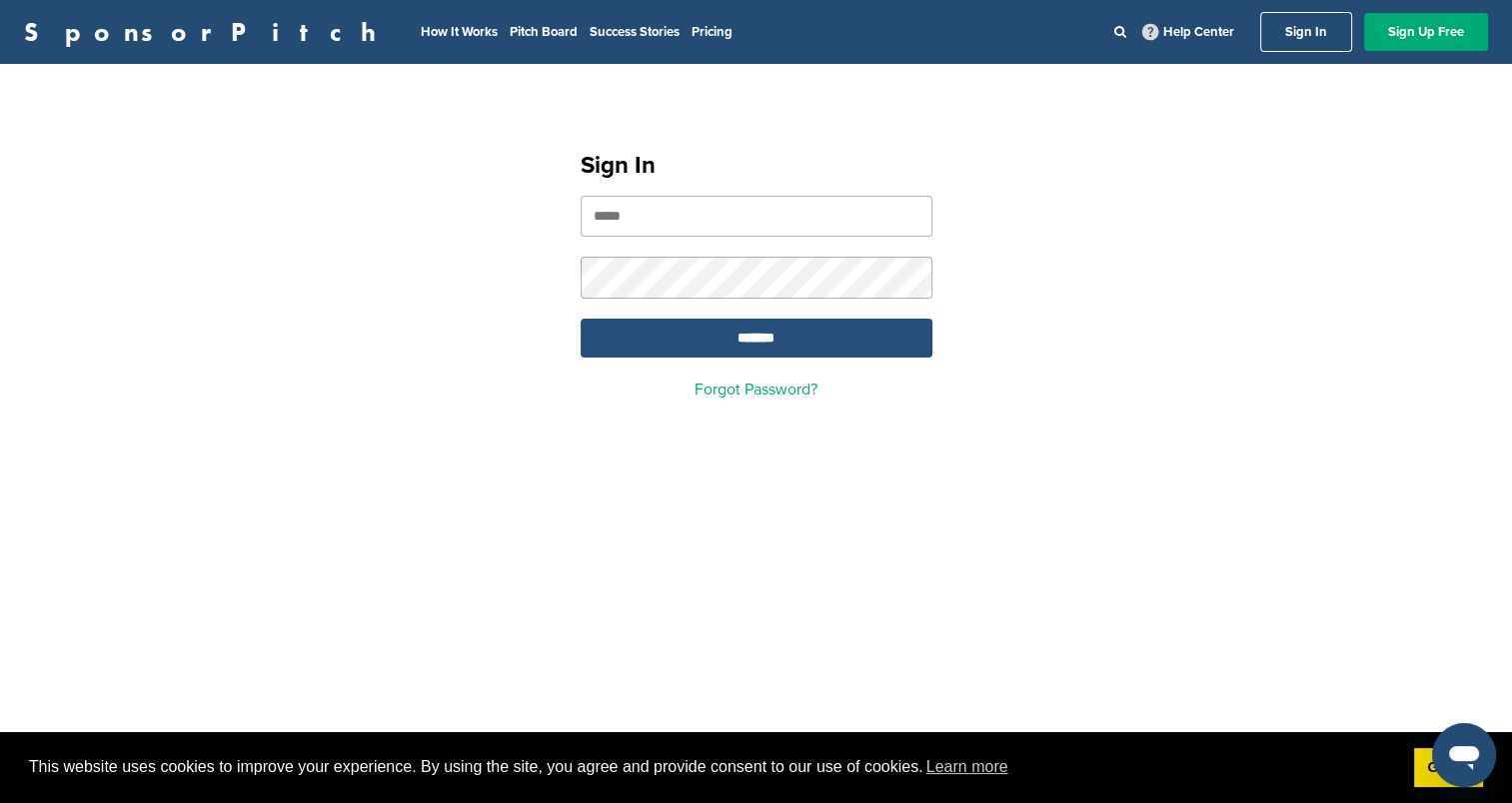 type on "**********" 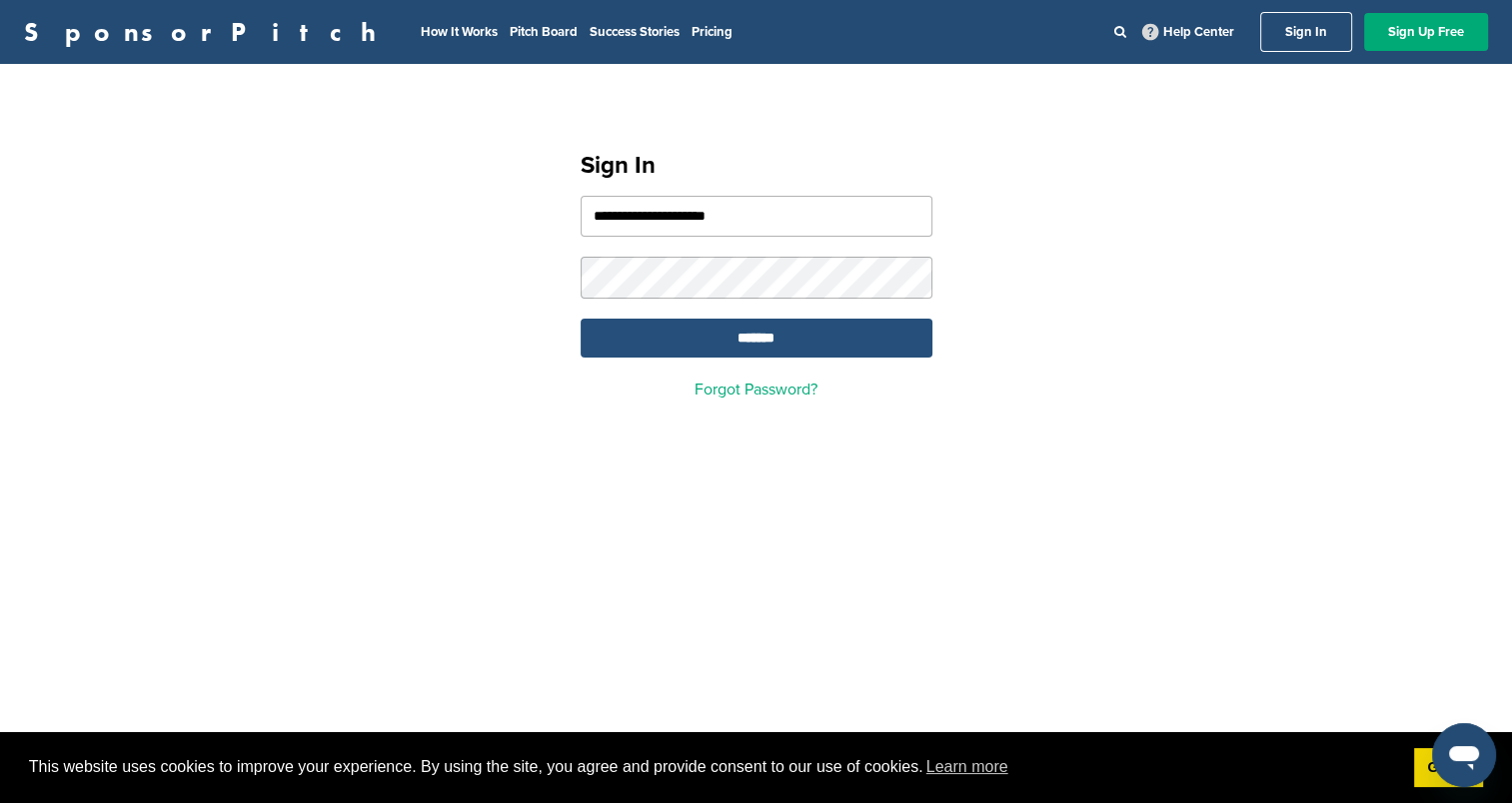 click on "*******" at bounding box center [756, 338] 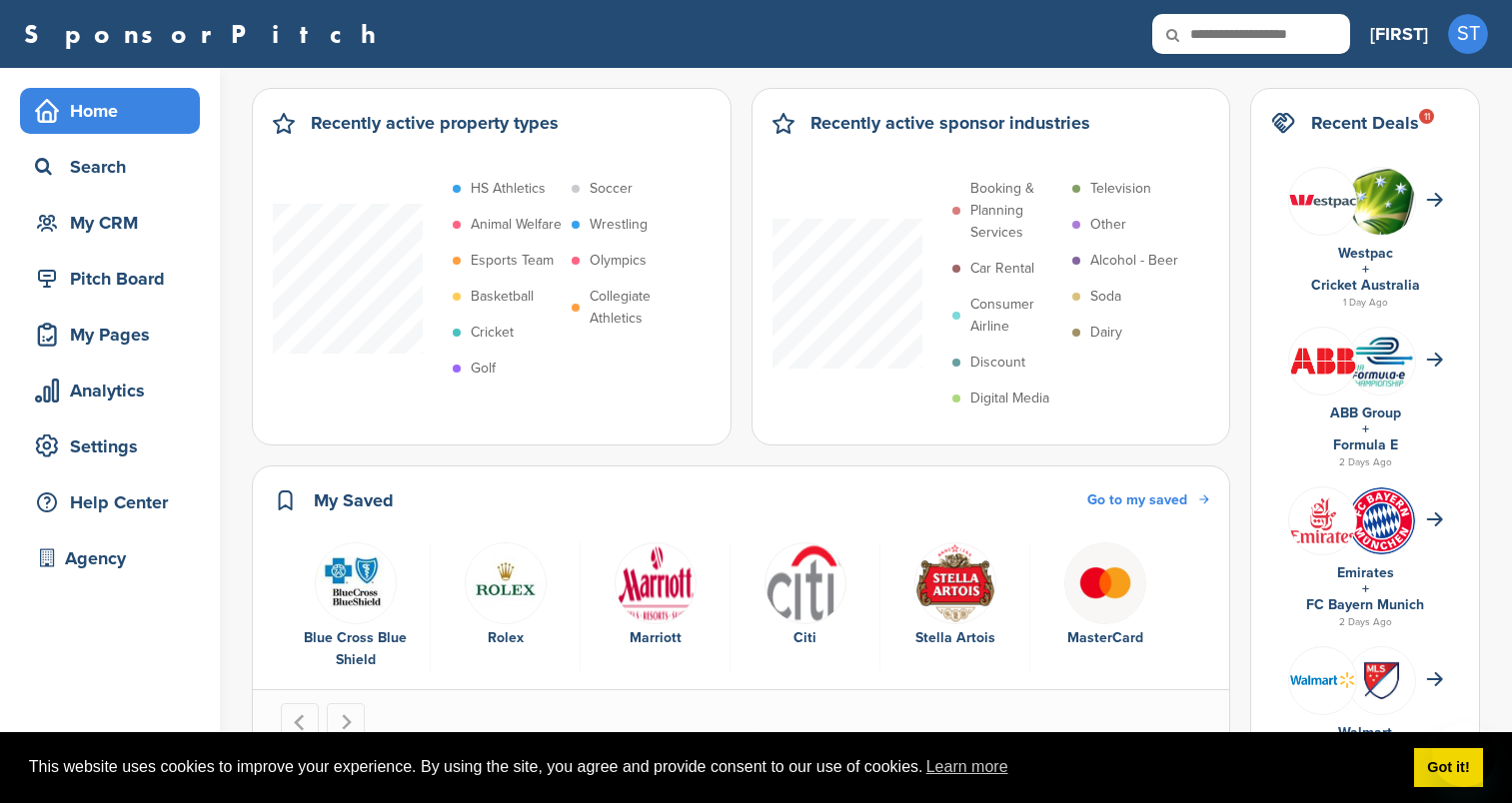 scroll, scrollTop: 0, scrollLeft: 0, axis: both 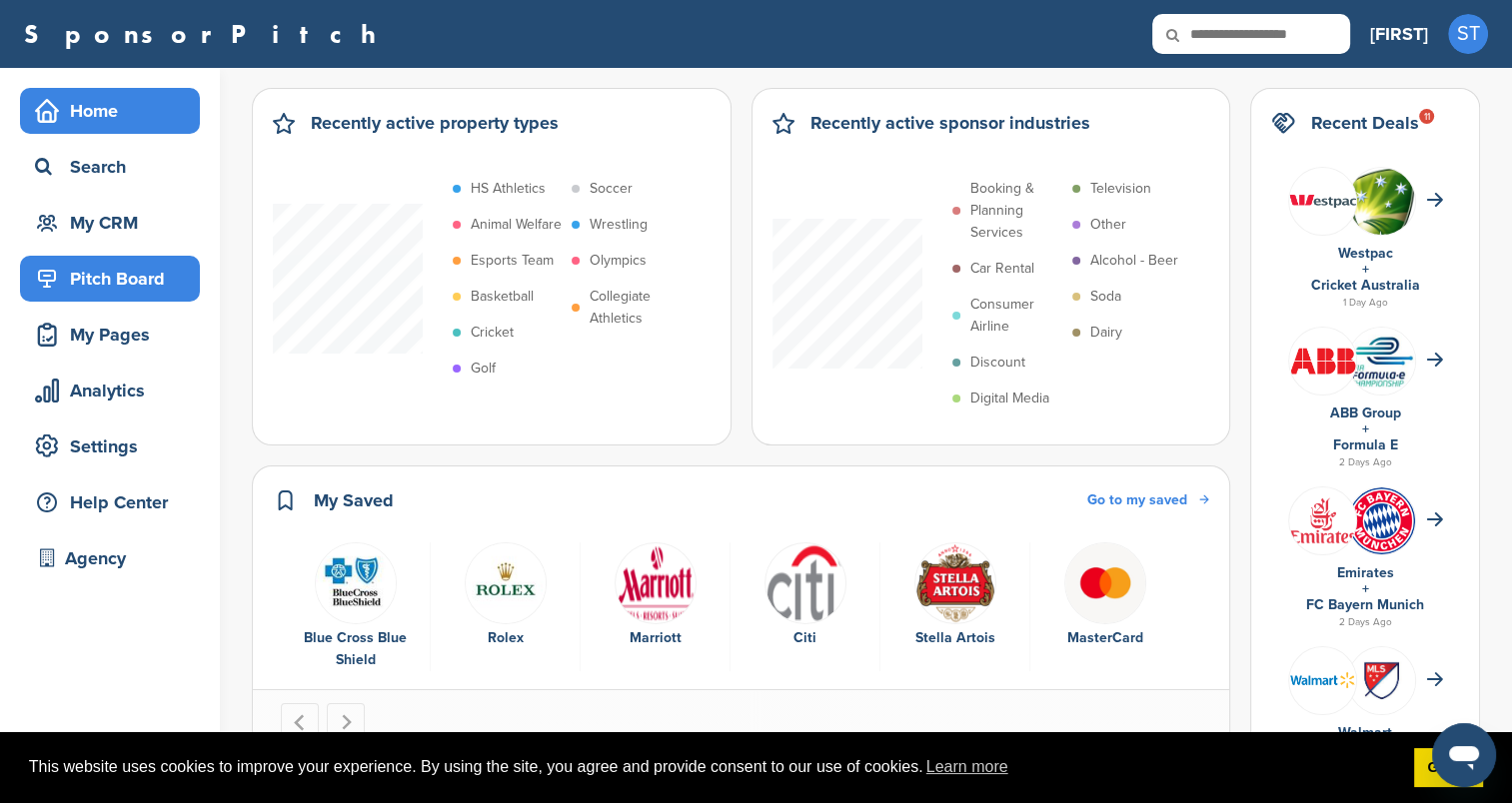 click on "Pitch Board" at bounding box center (115, 279) 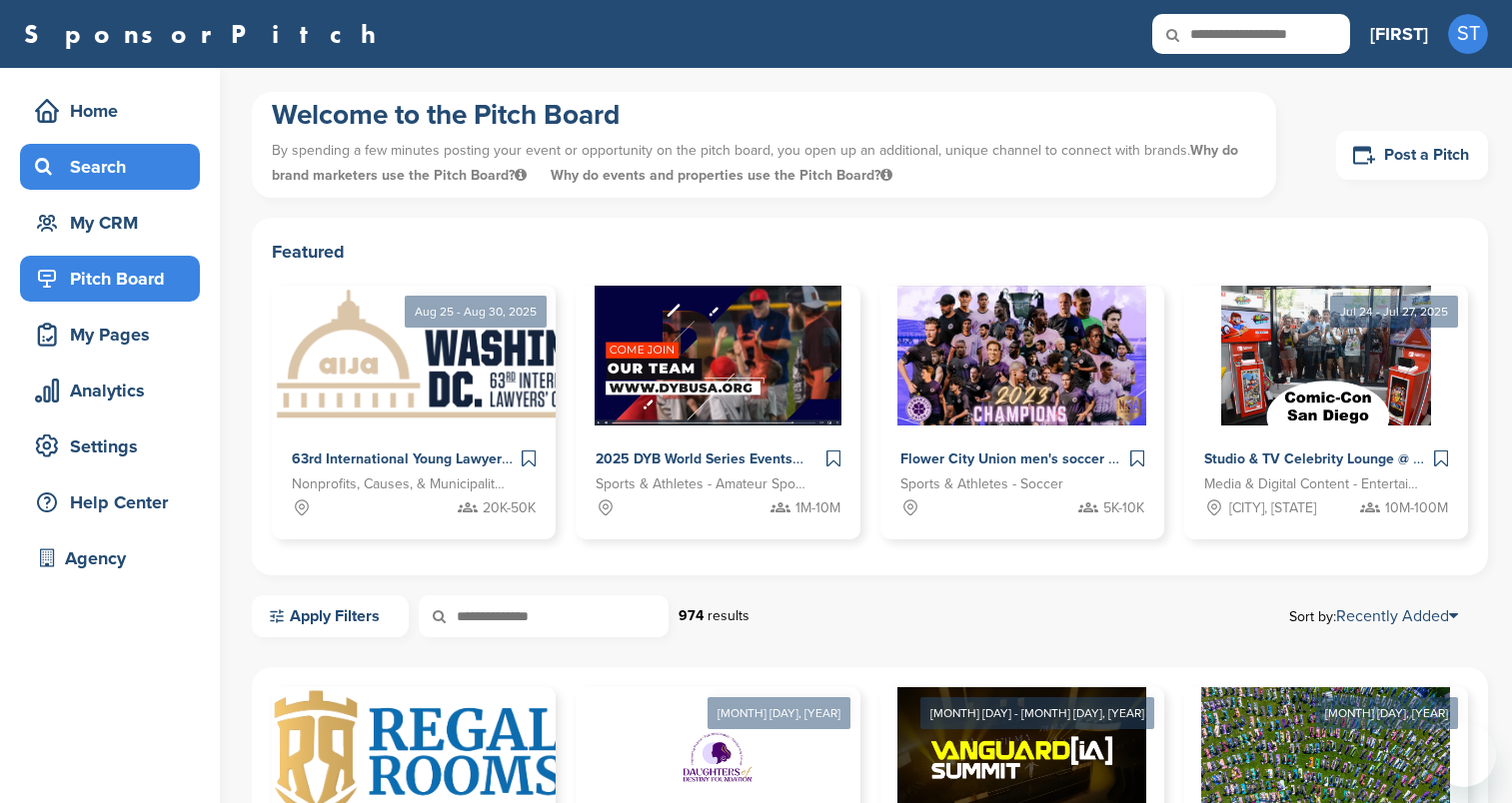 scroll, scrollTop: 0, scrollLeft: 0, axis: both 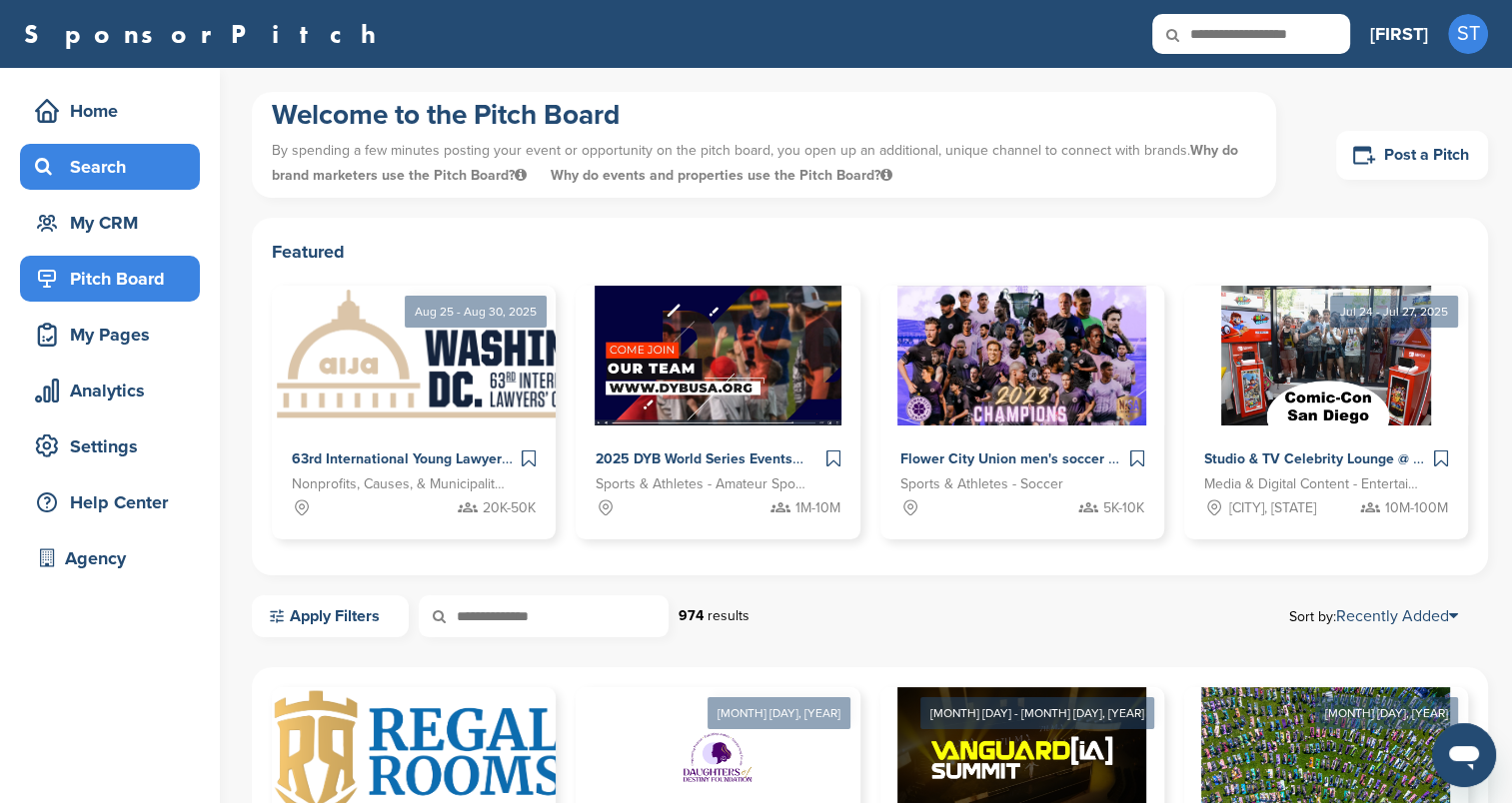 click on "Search" at bounding box center [115, 167] 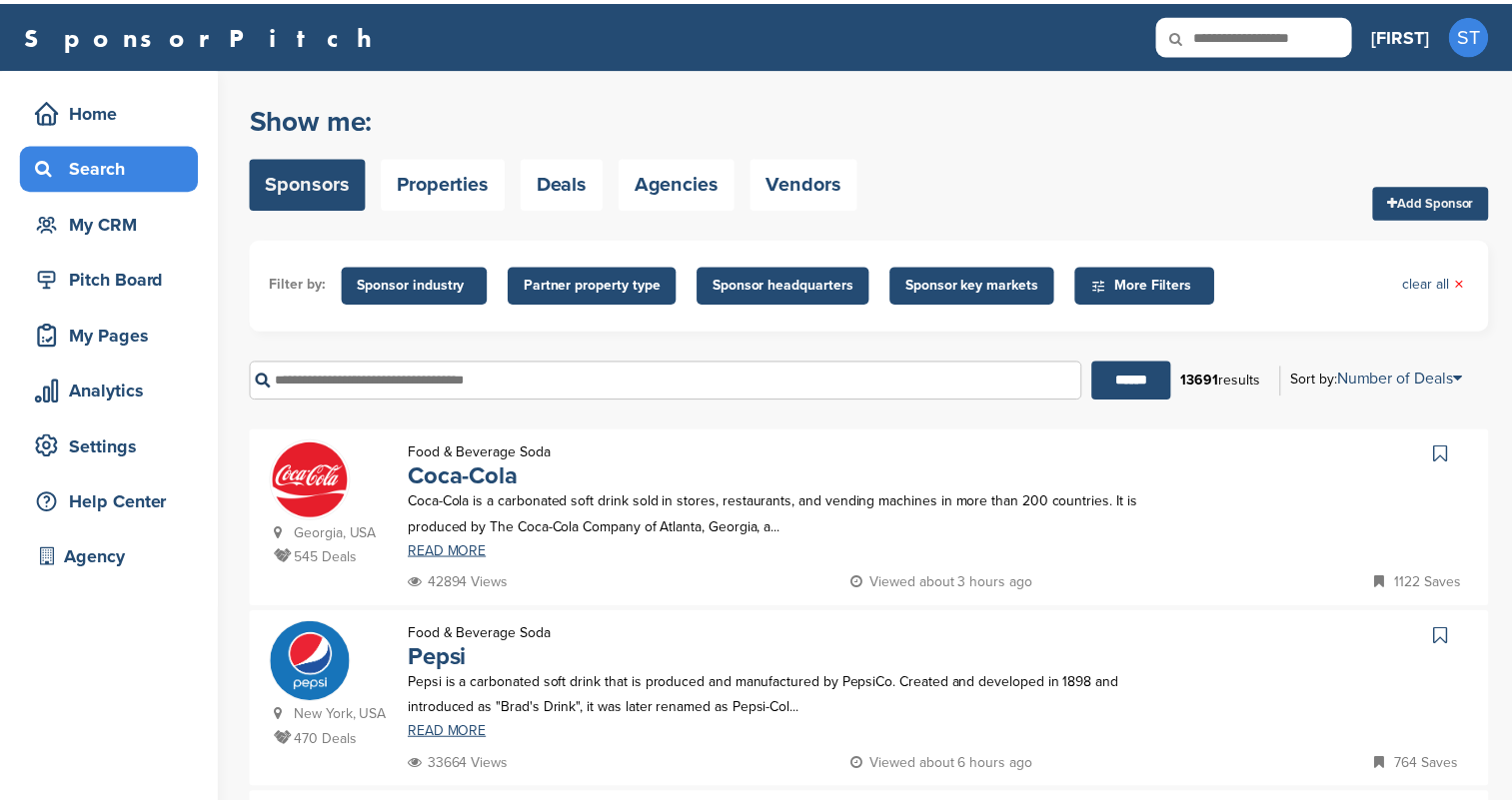 scroll, scrollTop: 0, scrollLeft: 0, axis: both 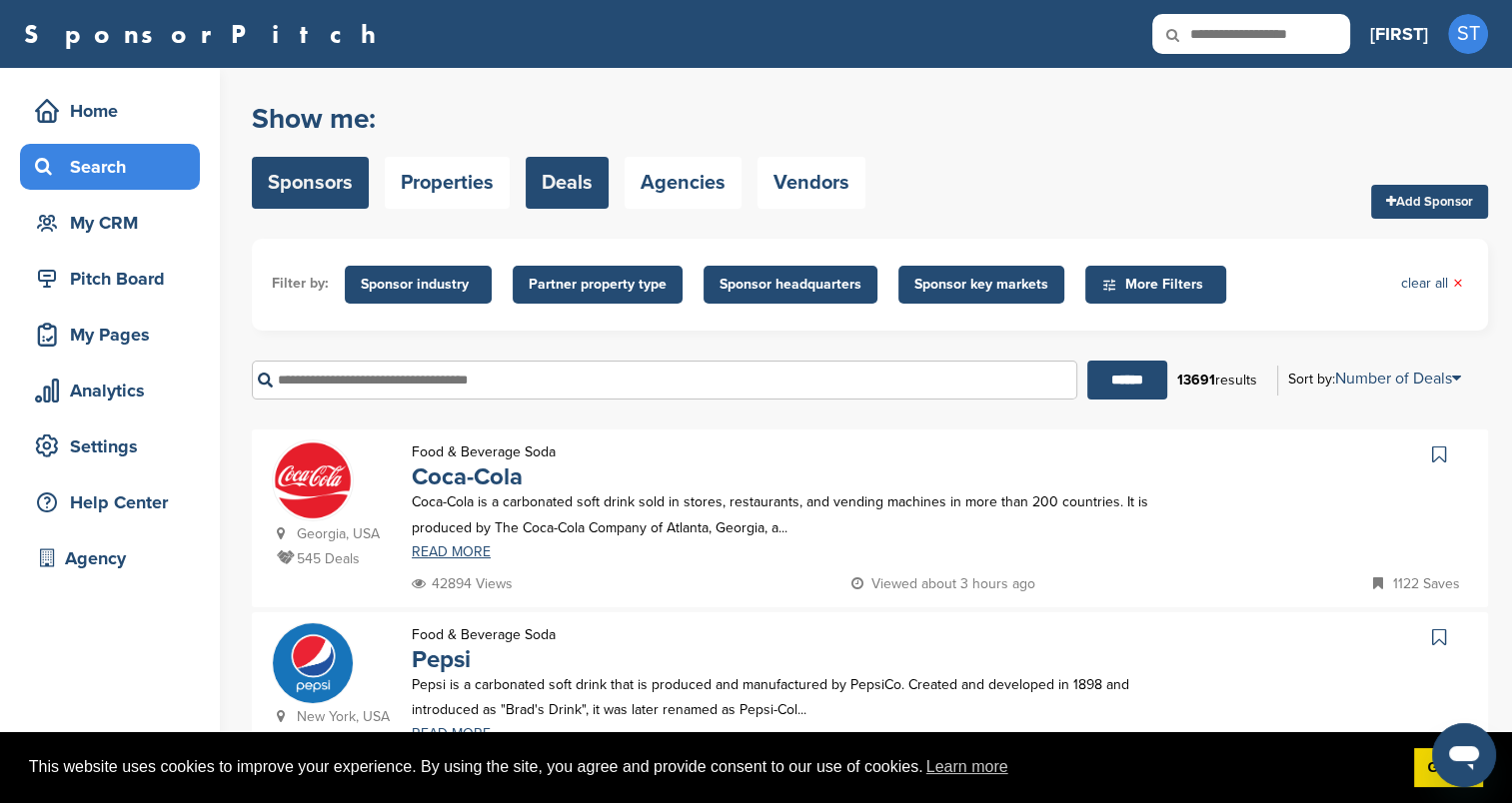 click on "Deals" at bounding box center (567, 183) 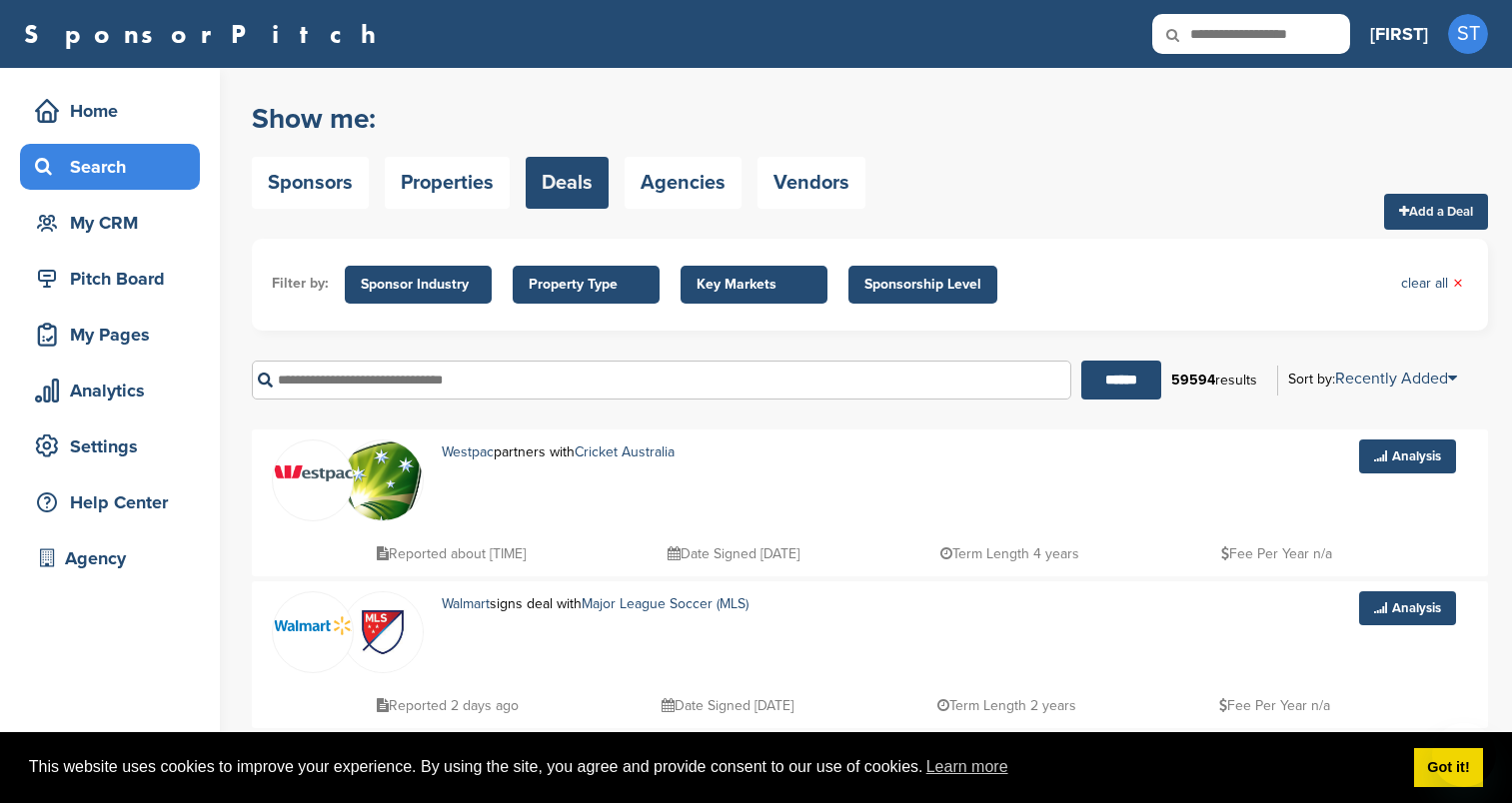click on "Add a Deal" at bounding box center [1436, 212] 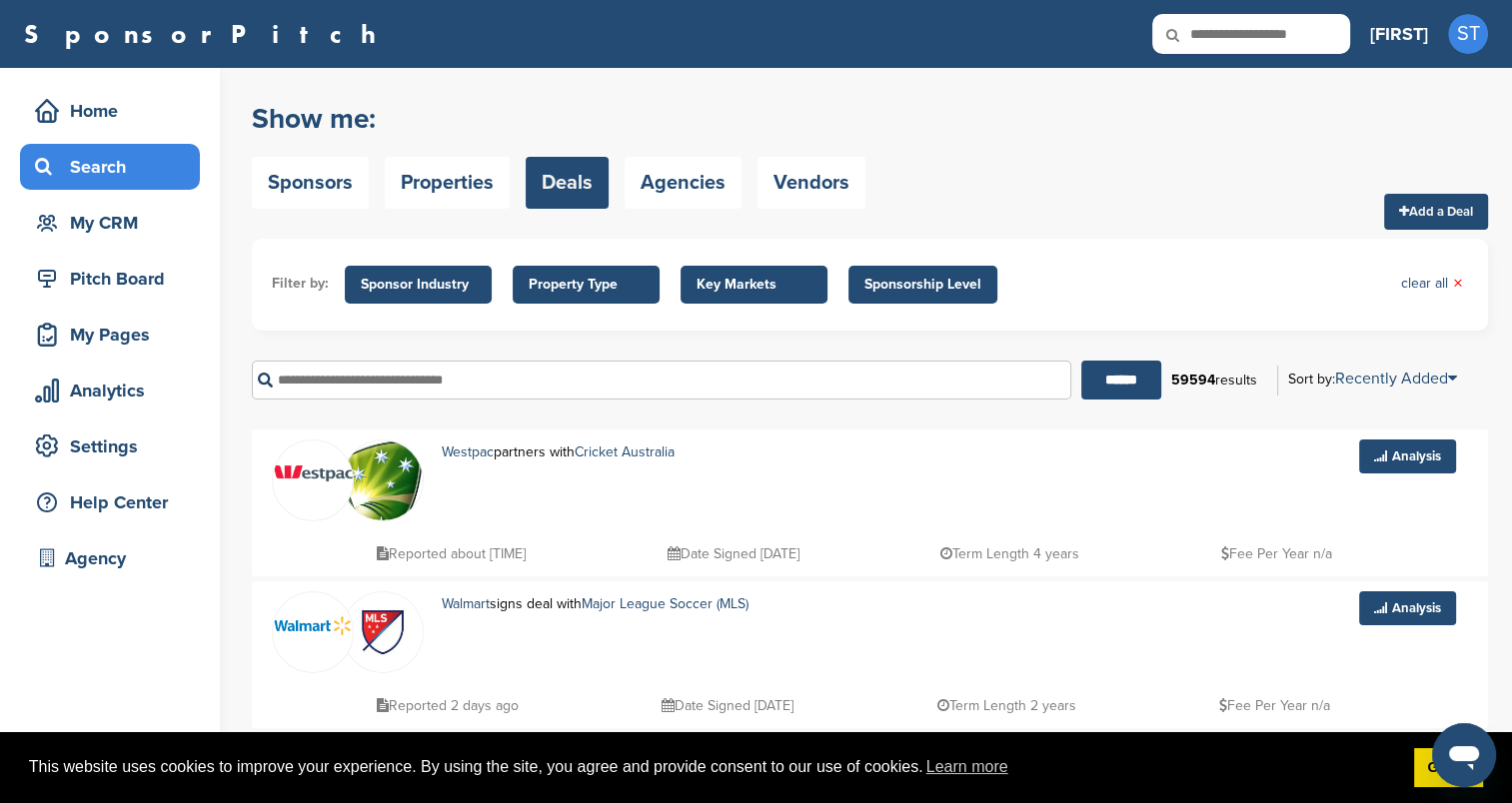 scroll, scrollTop: 0, scrollLeft: 0, axis: both 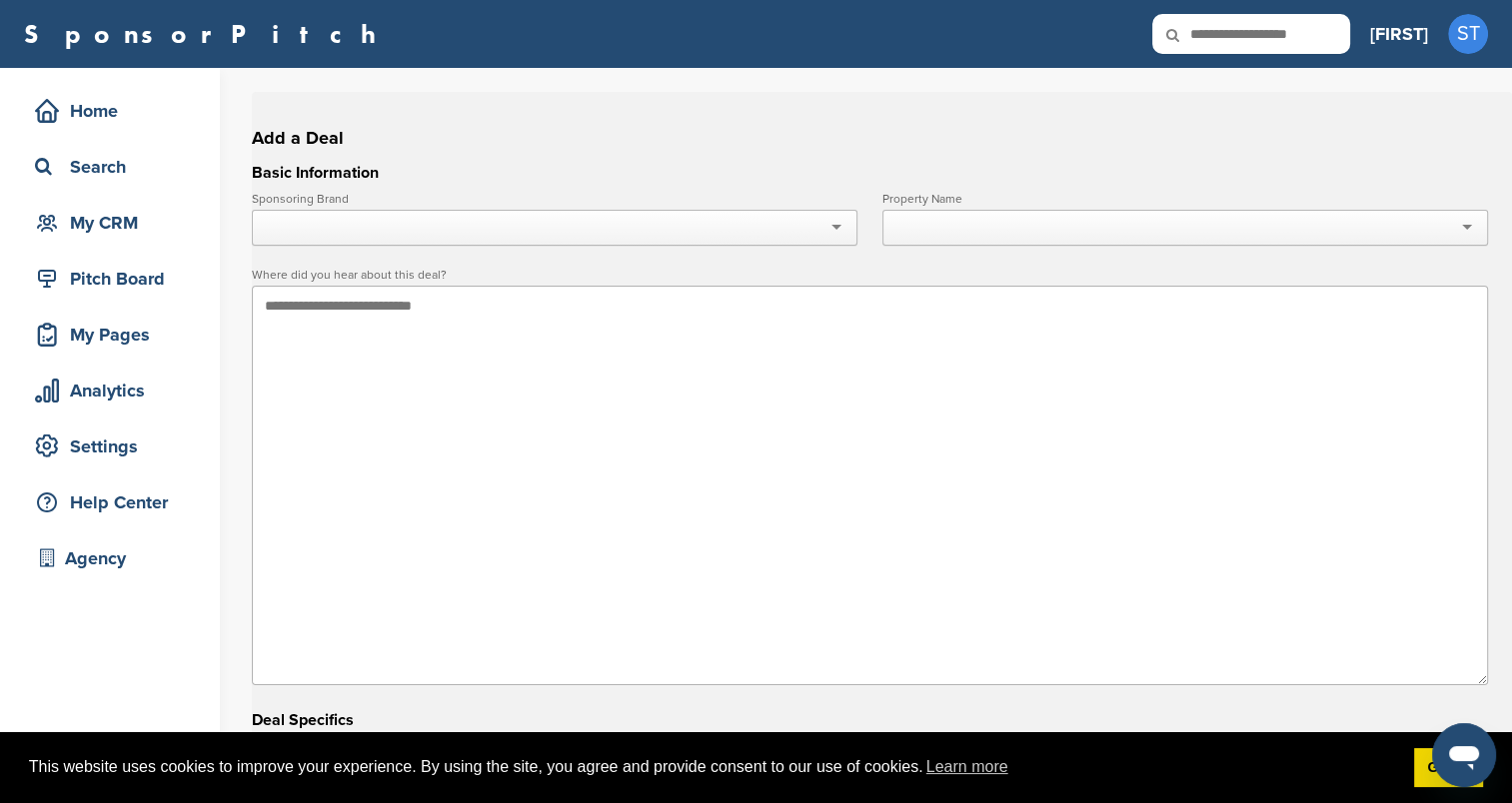 click at bounding box center (555, 228) 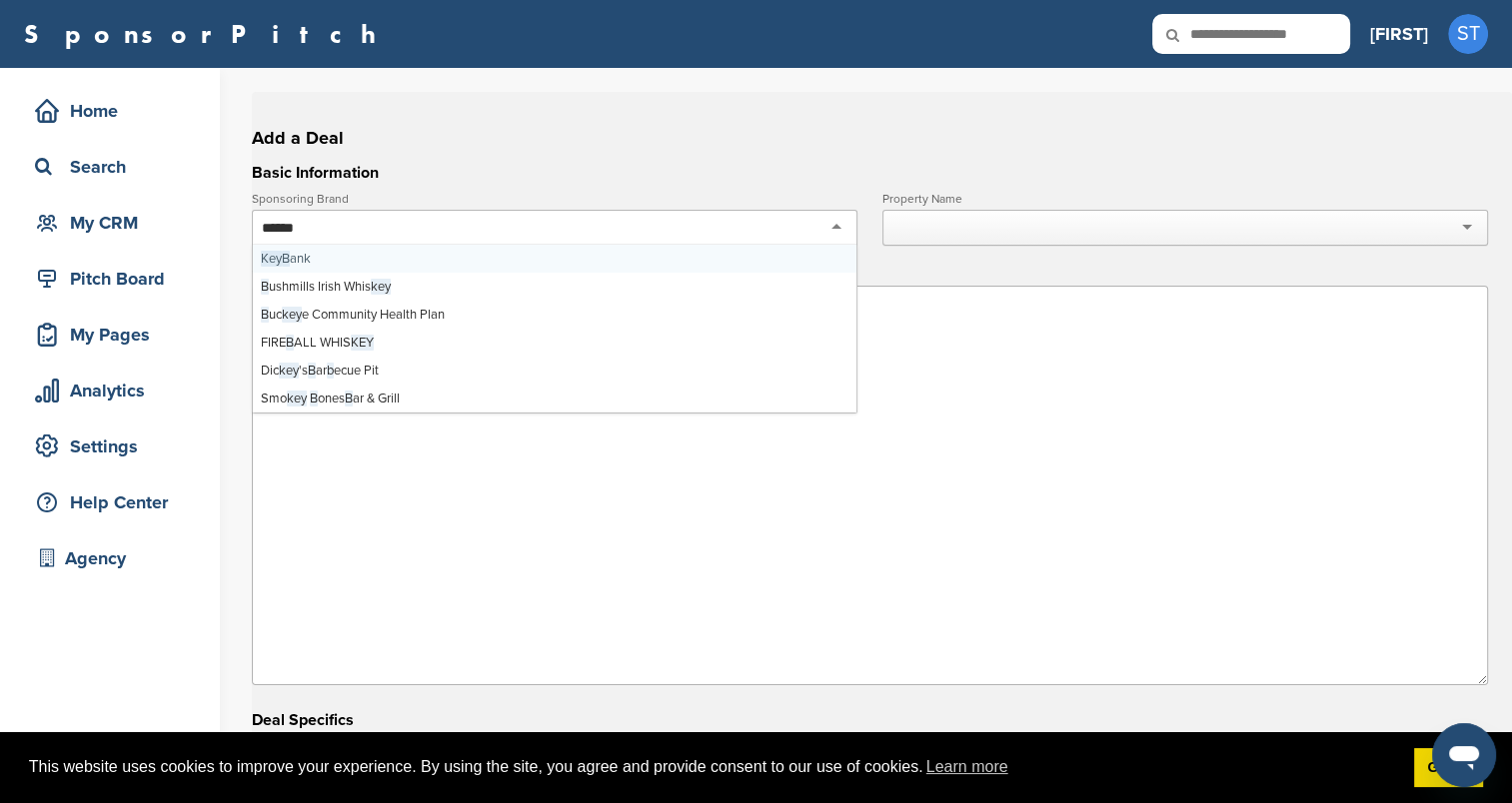 type on "*******" 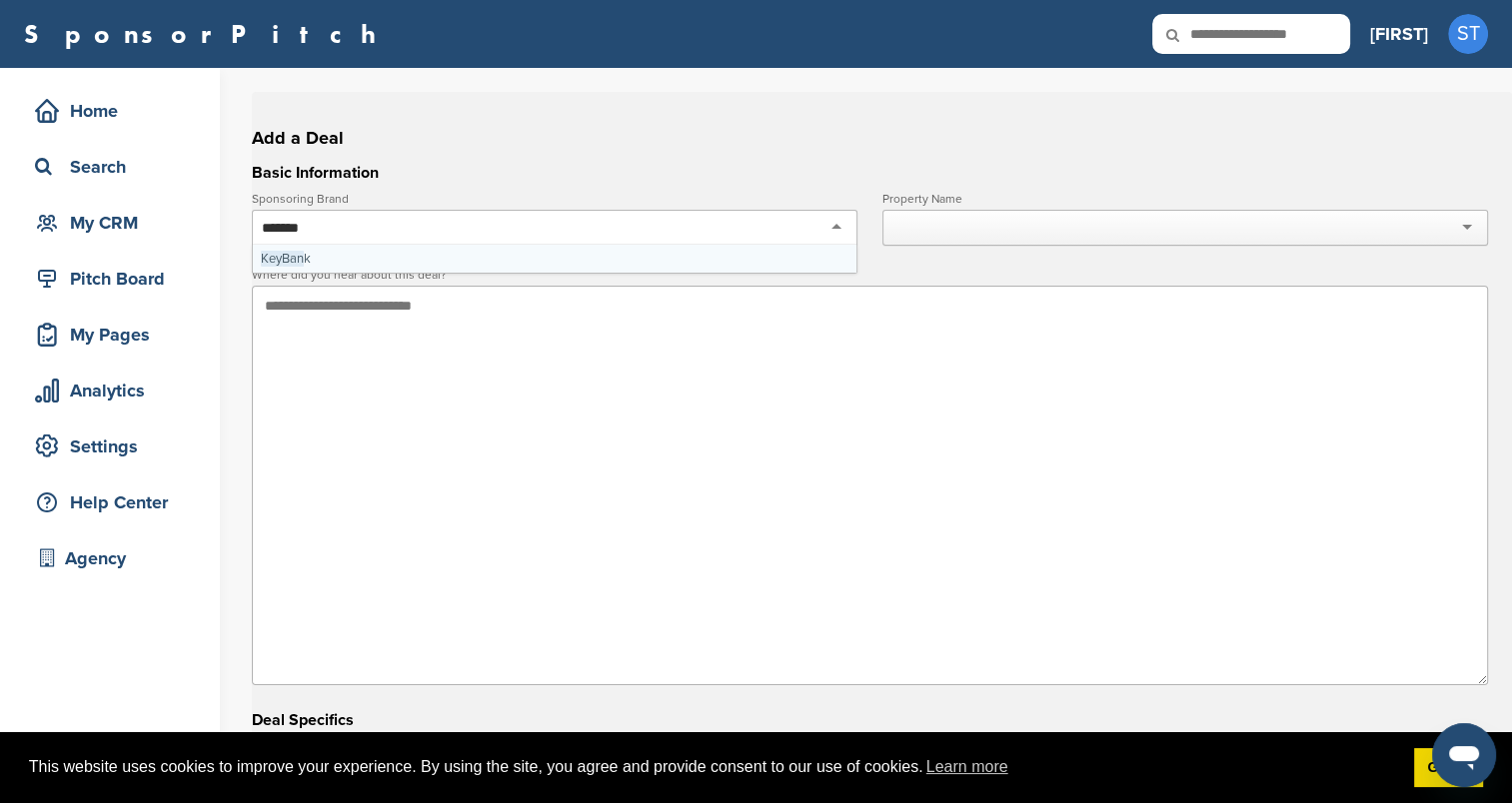 type 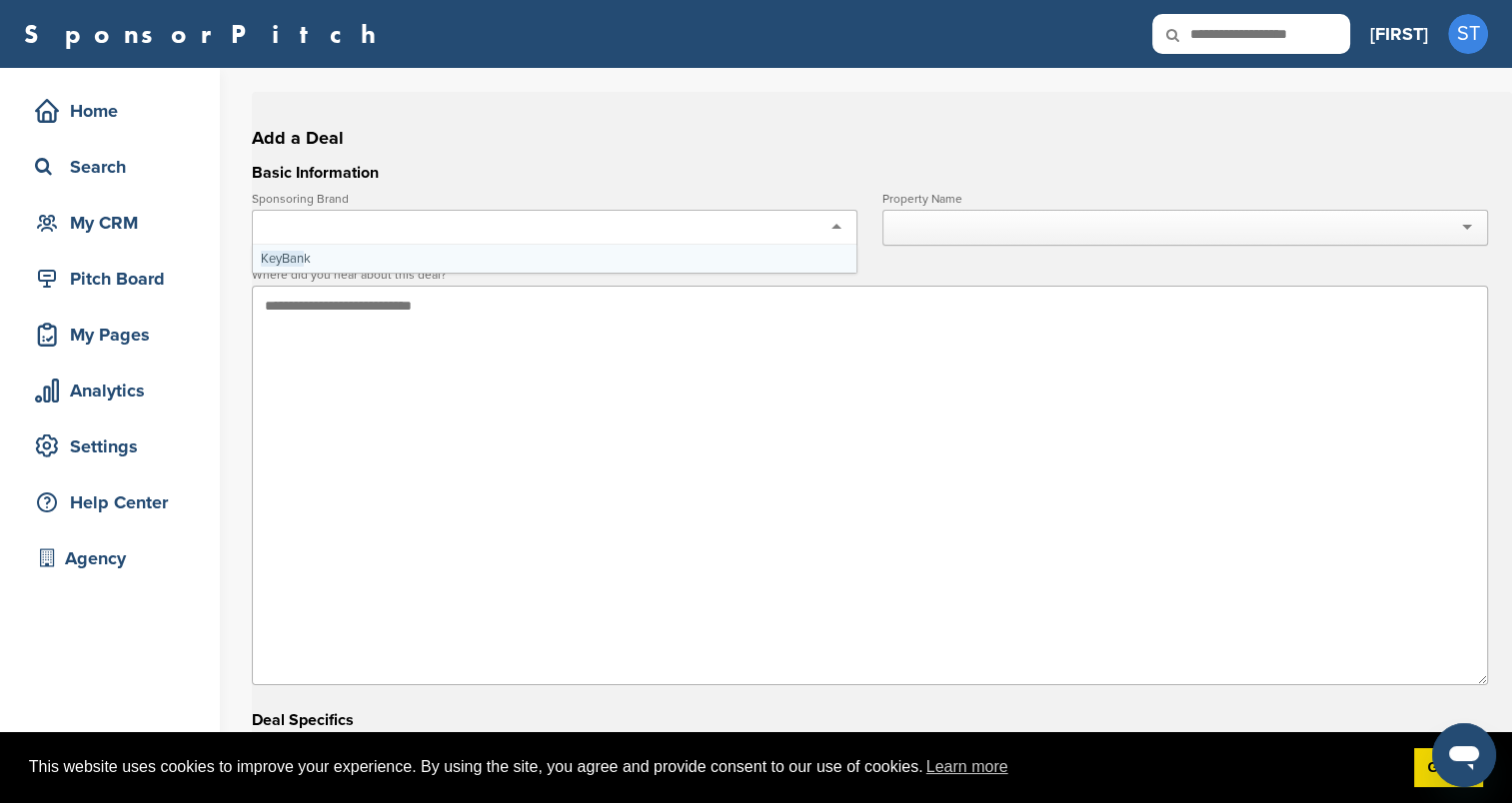 scroll, scrollTop: 0, scrollLeft: 0, axis: both 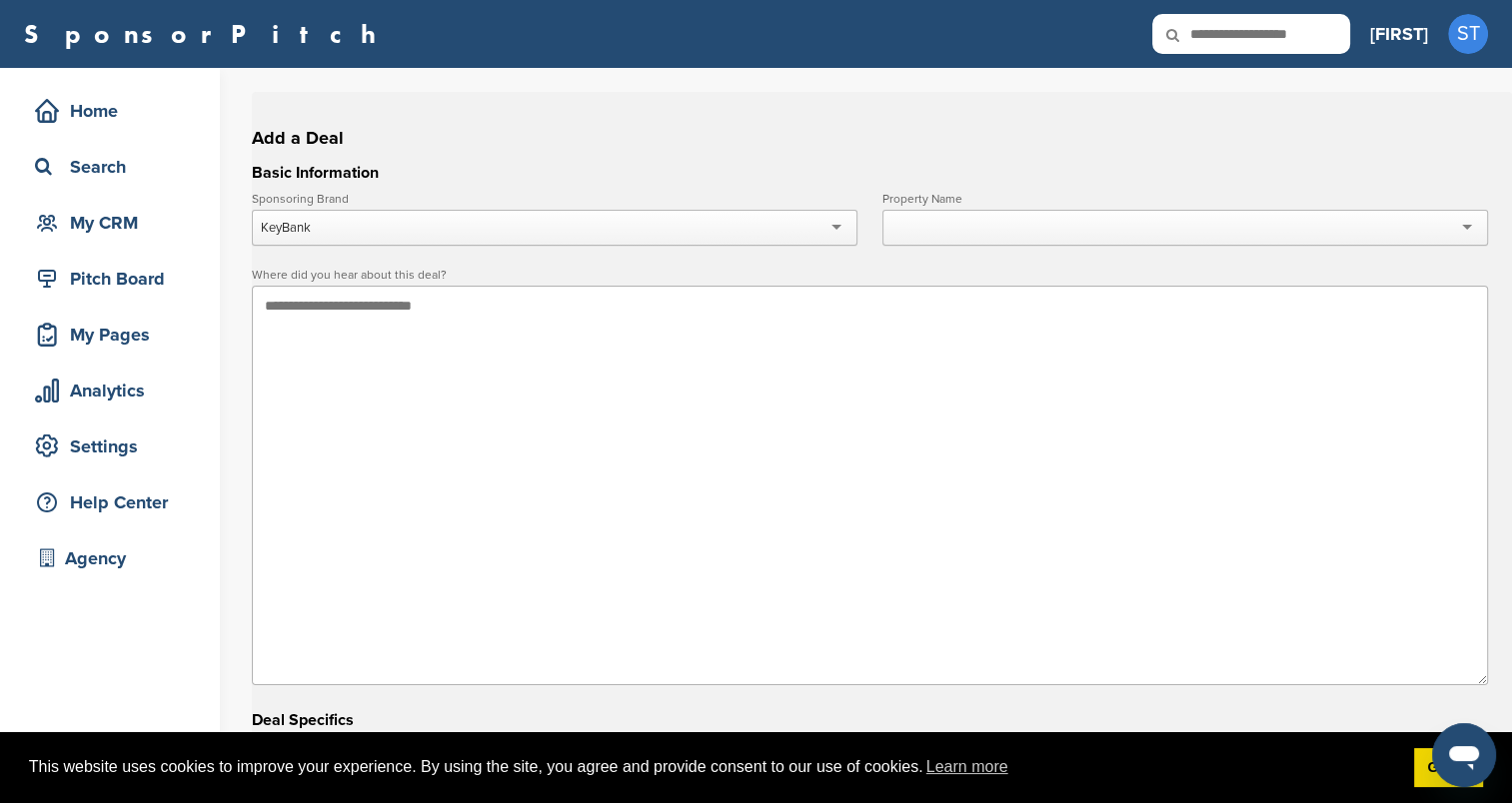 click at bounding box center (1185, 228) 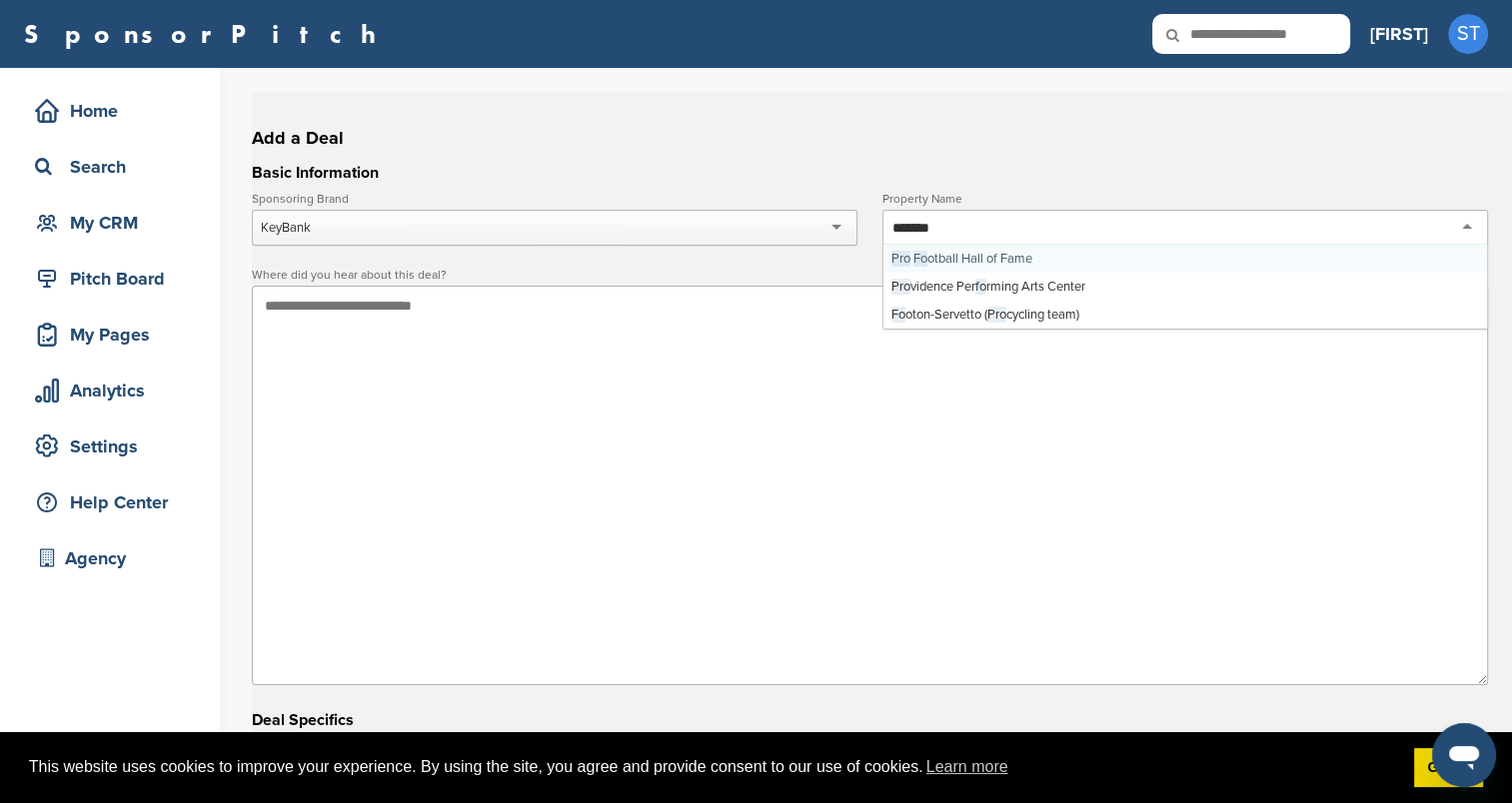 type on "********" 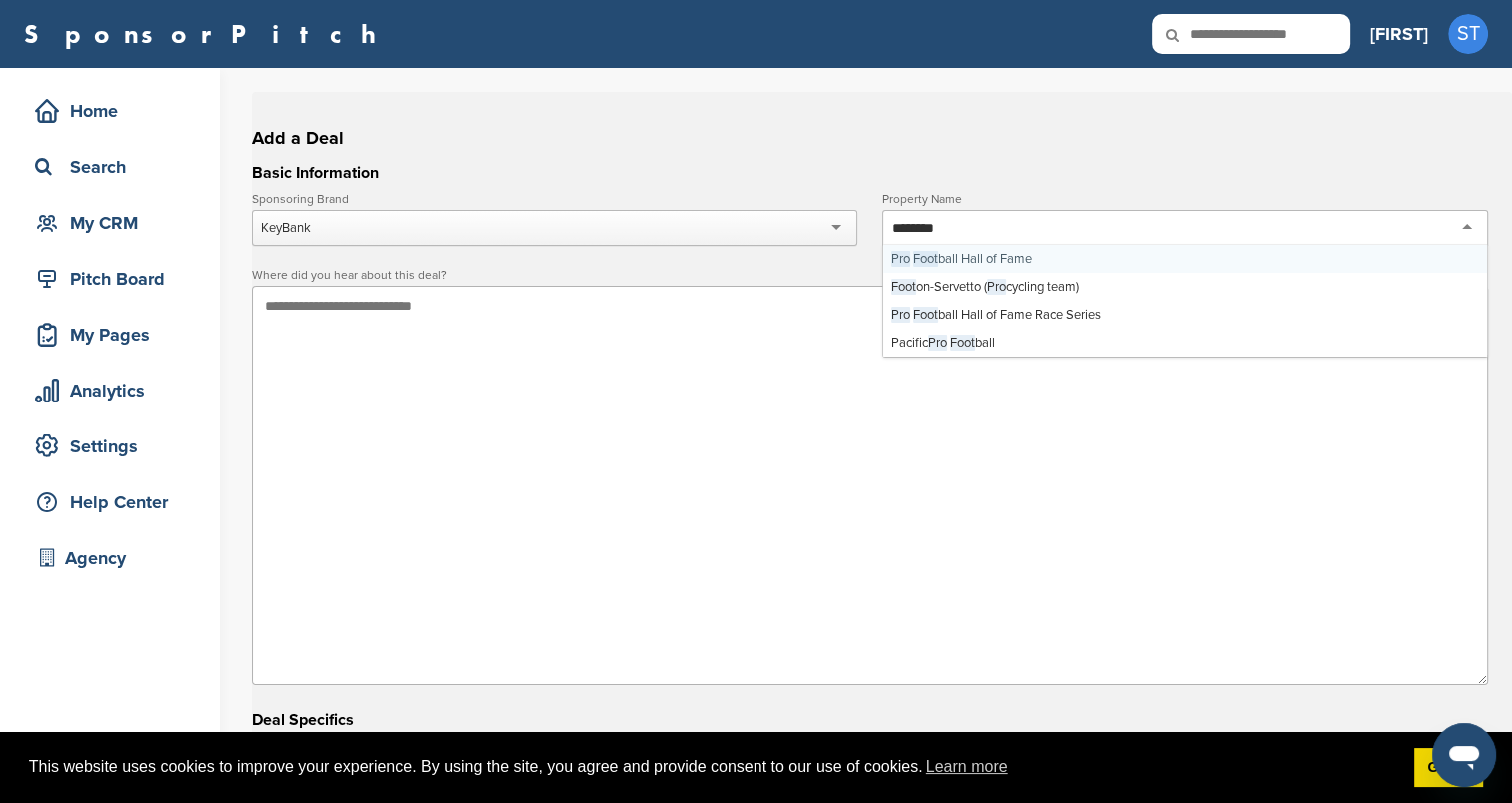 type 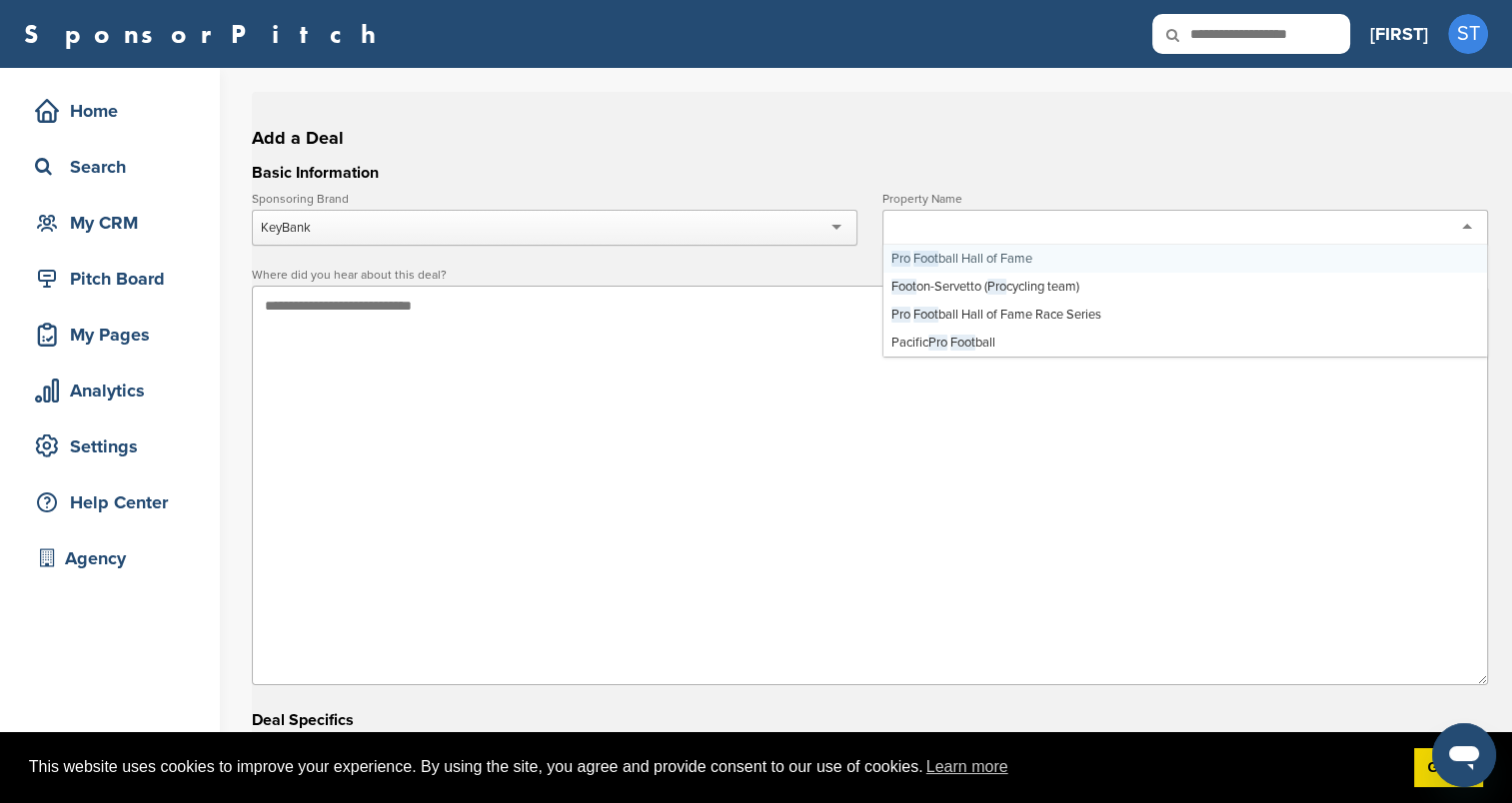 scroll, scrollTop: 0, scrollLeft: 0, axis: both 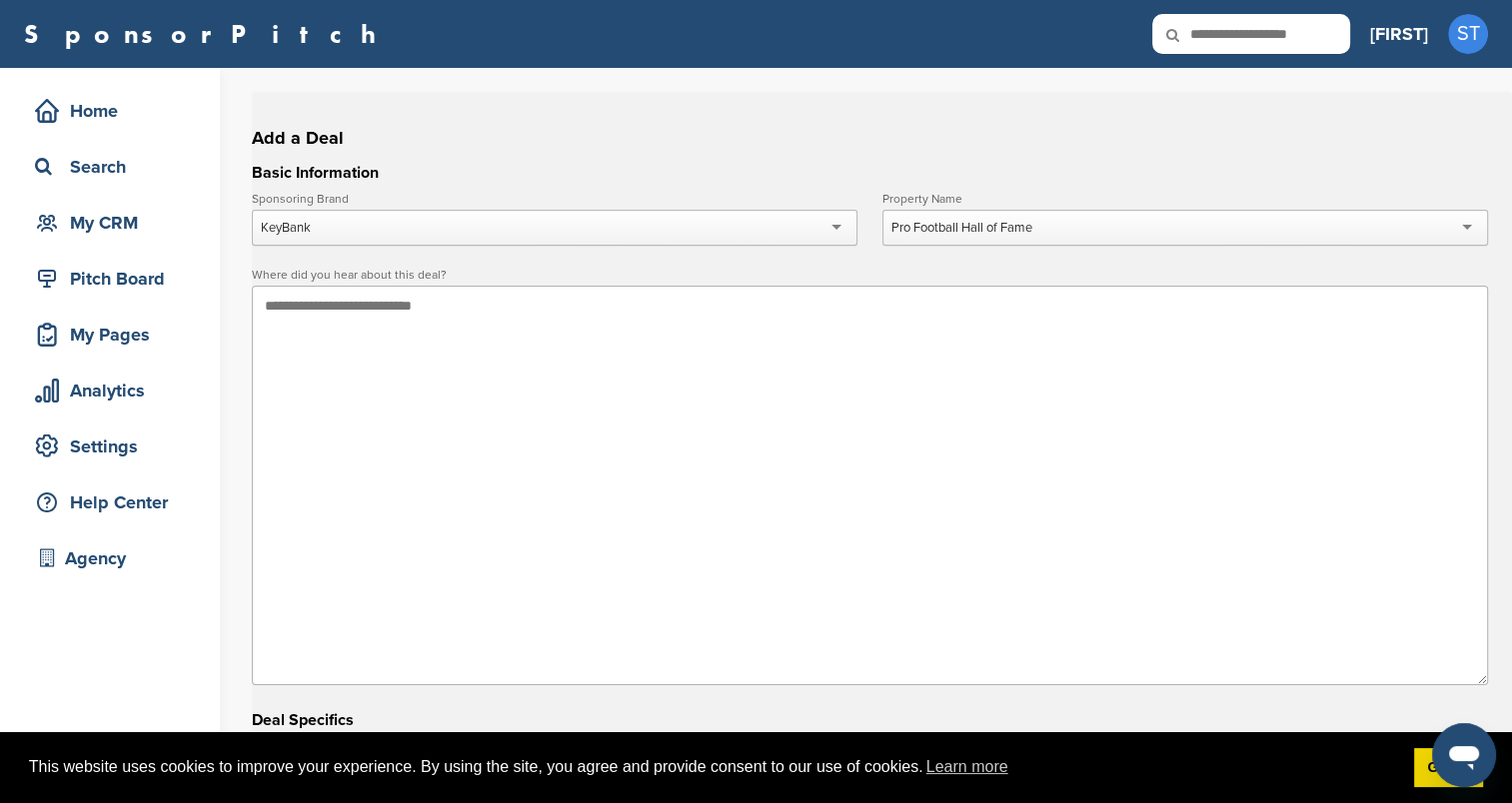 click at bounding box center (869, 485) 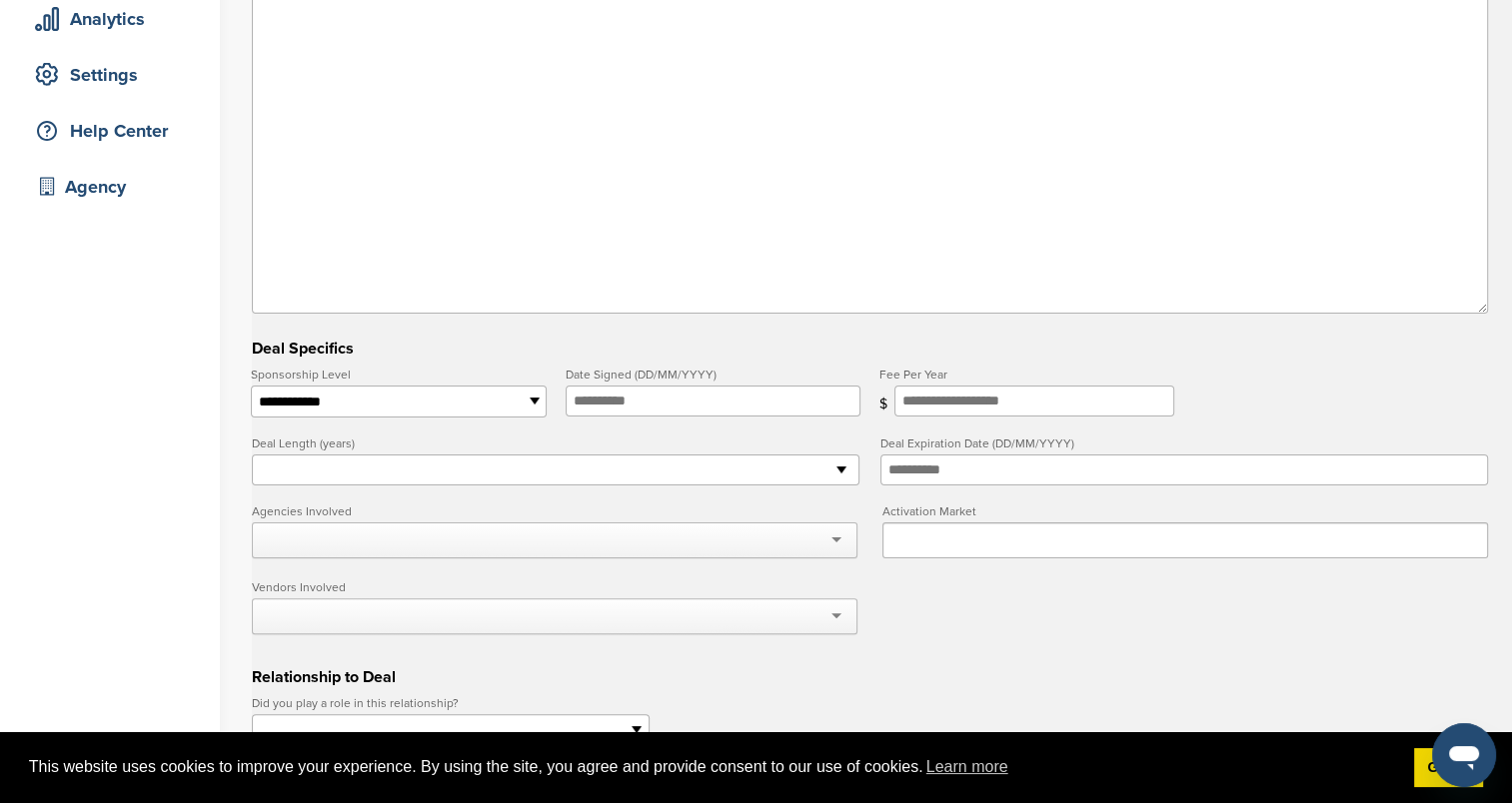 scroll, scrollTop: 499, scrollLeft: 0, axis: vertical 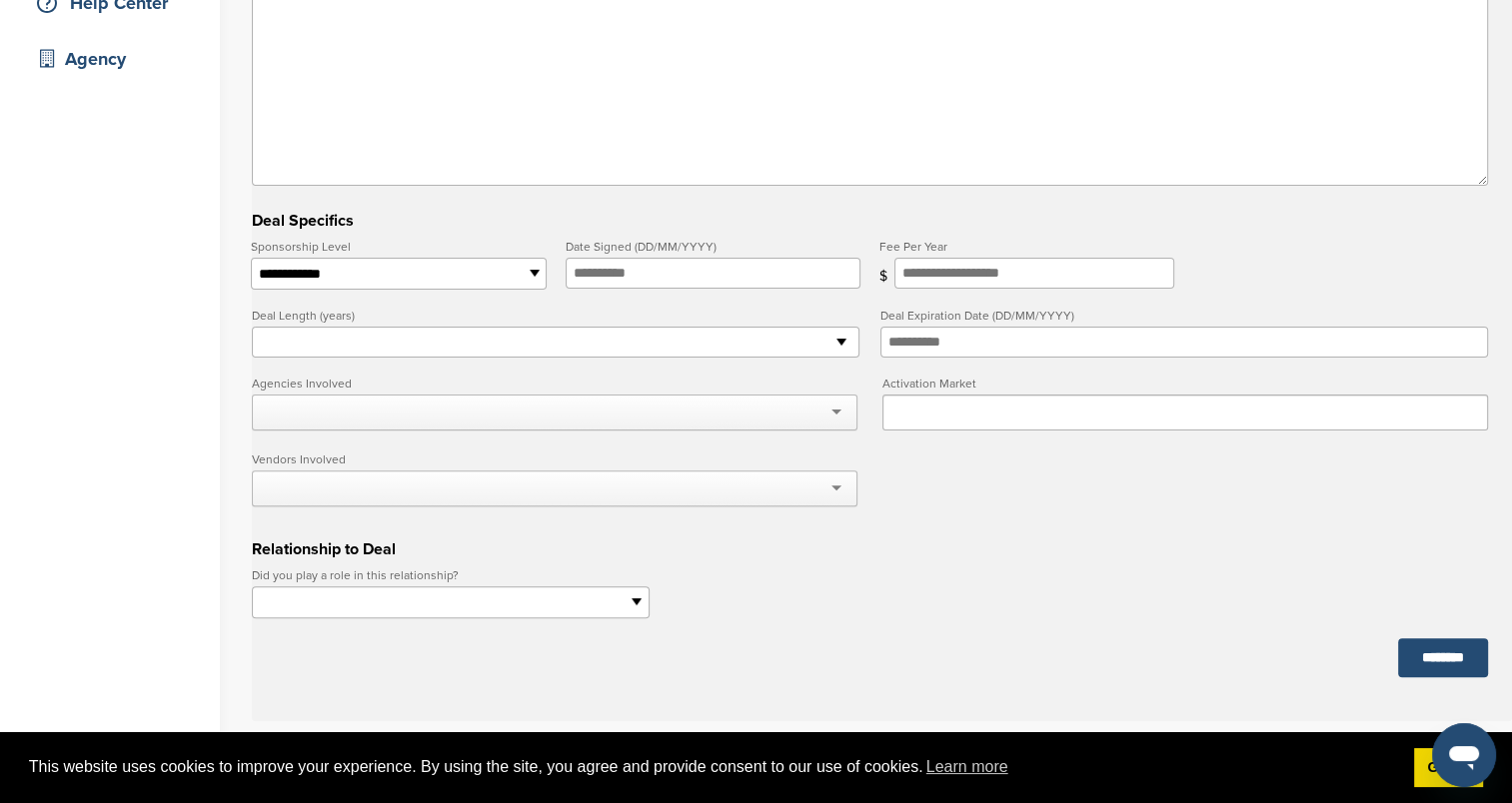 type on "**********" 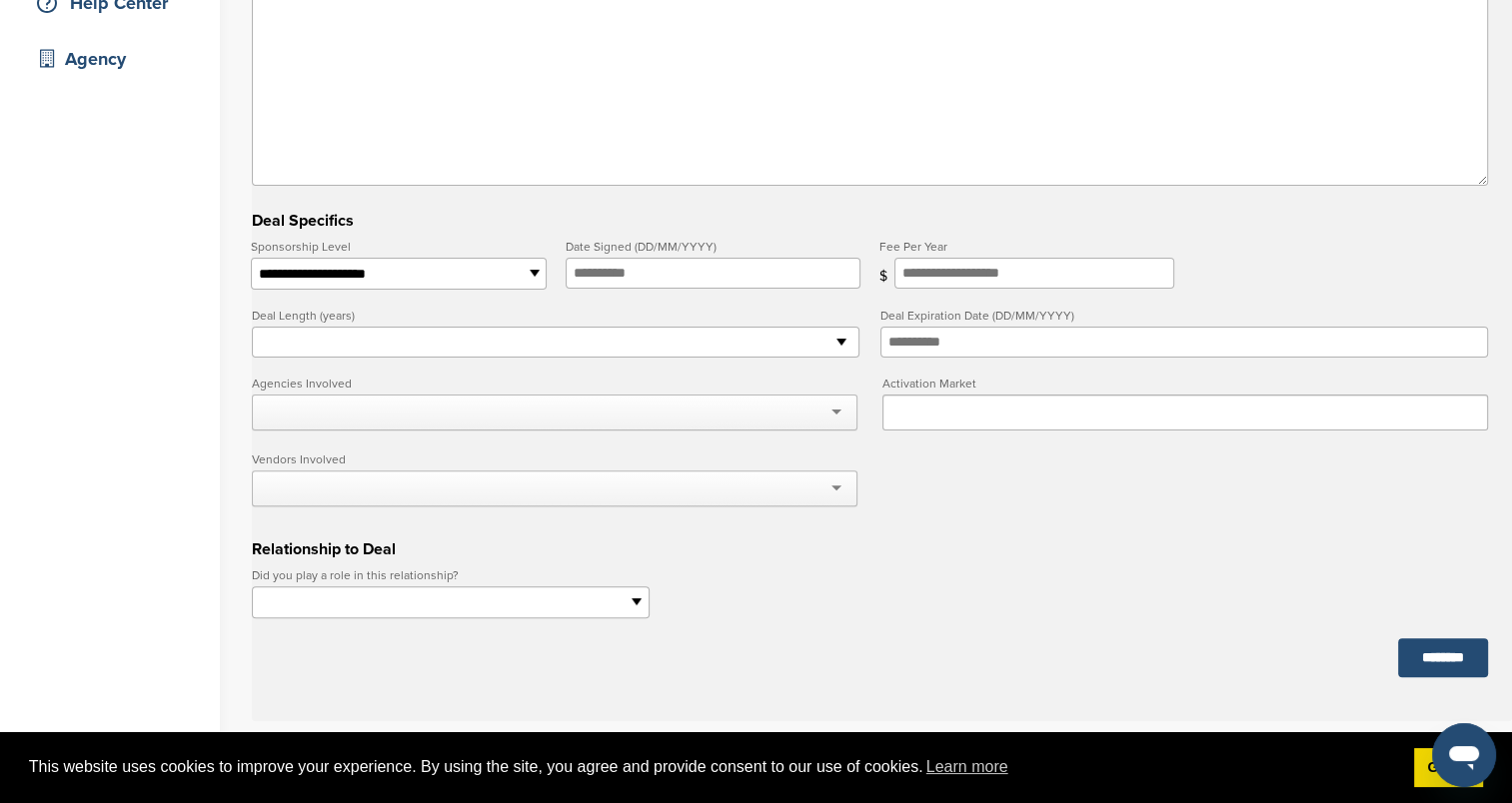 click on "**********" at bounding box center [398, 274] 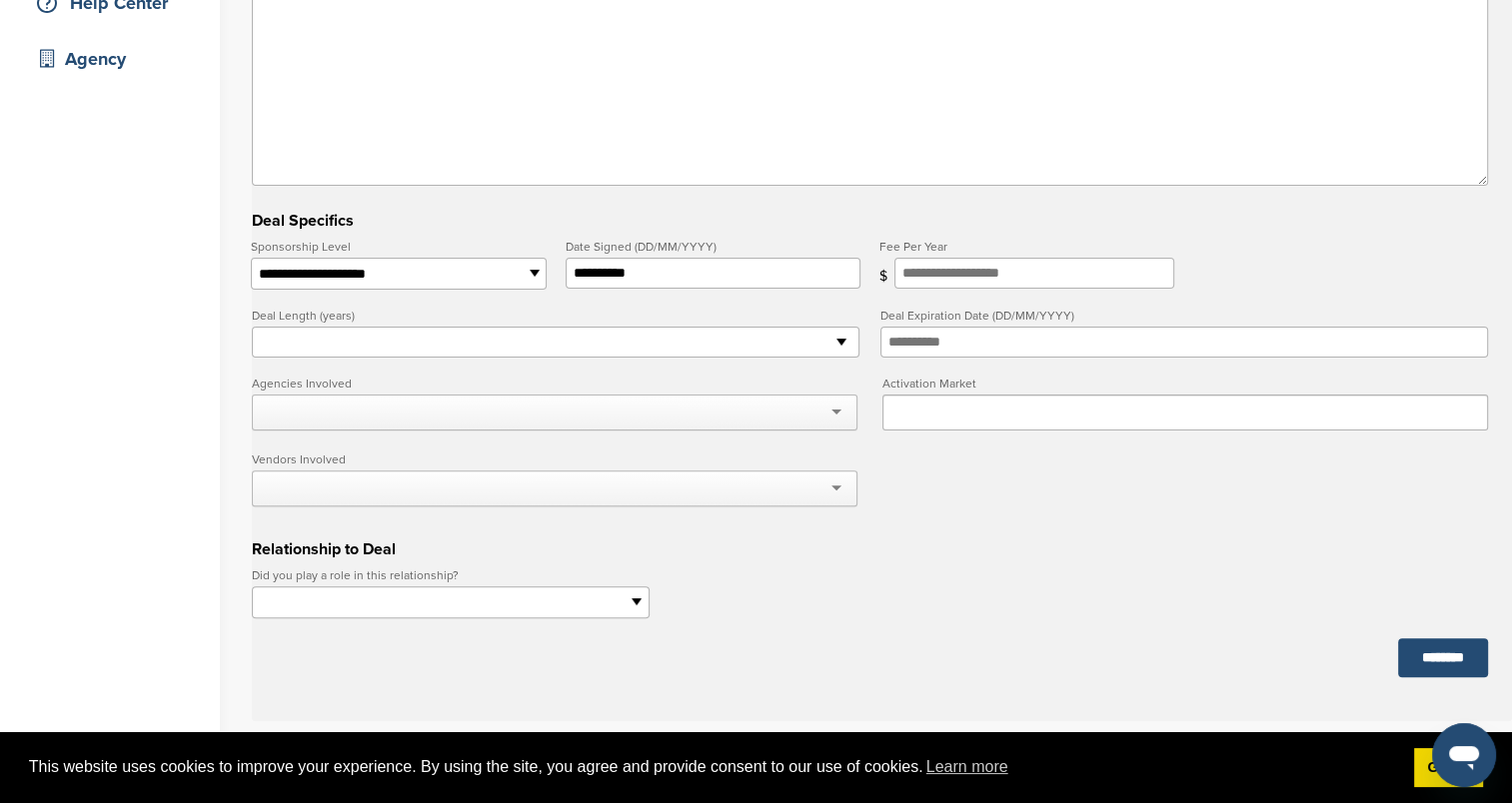 type on "**********" 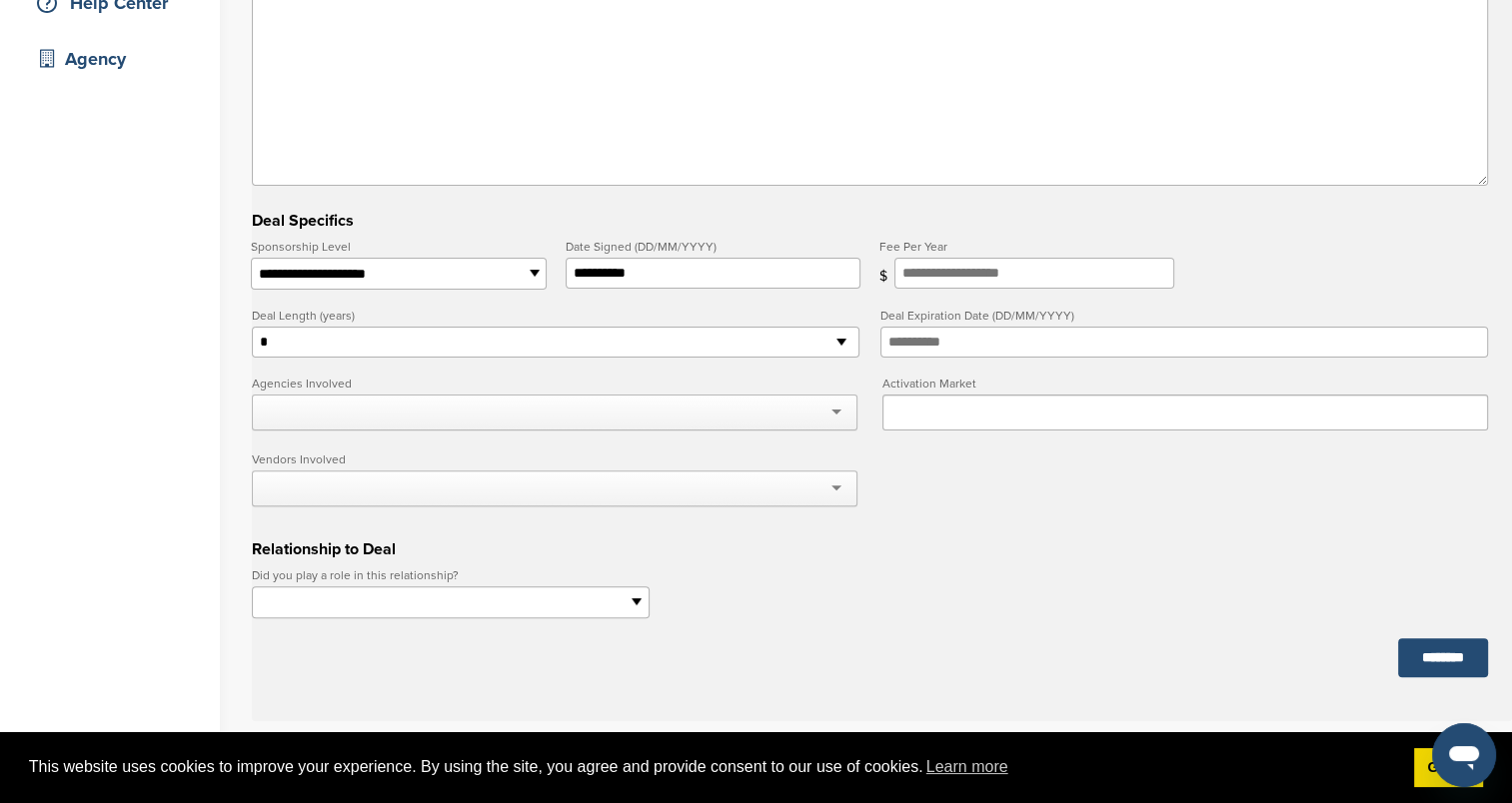 click on "*
*
*
*
*
*
*
*
*
**
**
**
**
**
**
**
**
**
**
**
**
**
**
**
**
**
**
**
**
**
**
**
**
**
**
**
**
**
**
**
**
**
**
**
**
**
**
**
**
**
**
**
**
**
**
**
**
**
**
**
**
**
**
**
**
**
**
**
**
**
**
**
**
**
**
**
**
**
**
**
**
**
**
**
**
**
**
**
**
**
**
**
**
**
**
**
**
**
**
***" at bounding box center (556, 343) 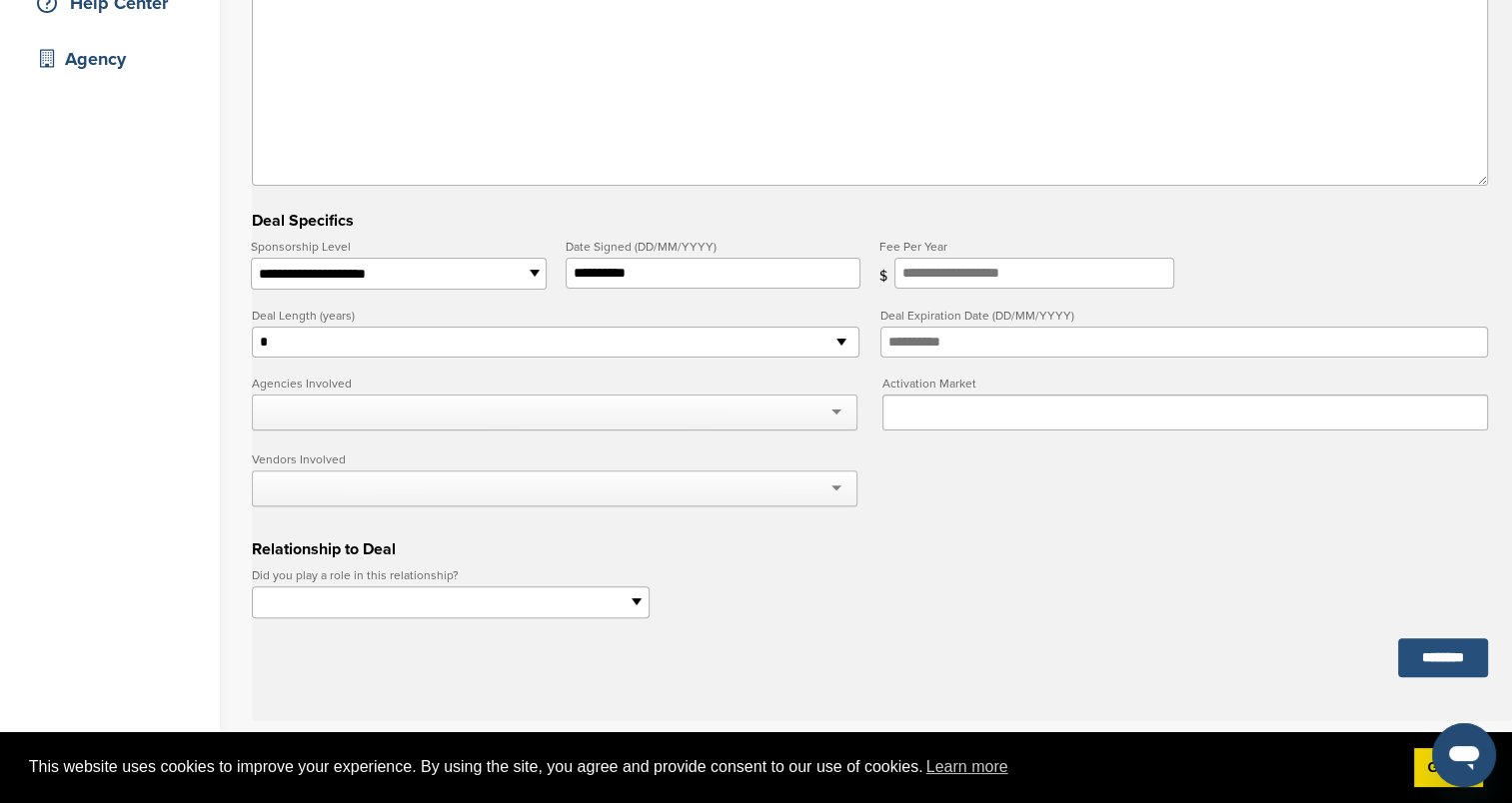 click on "********" at bounding box center (1443, 657) 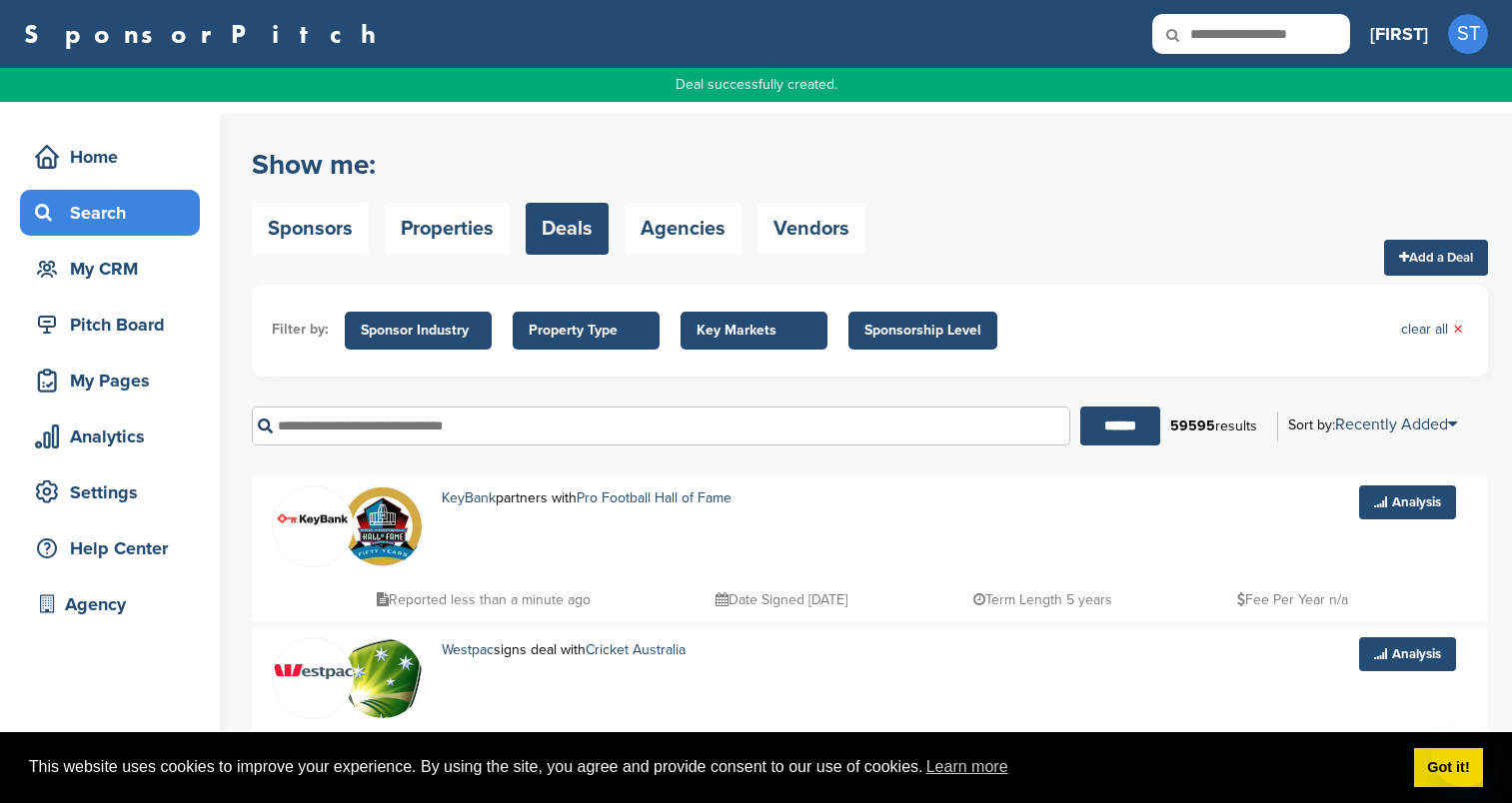 scroll, scrollTop: 0, scrollLeft: 0, axis: both 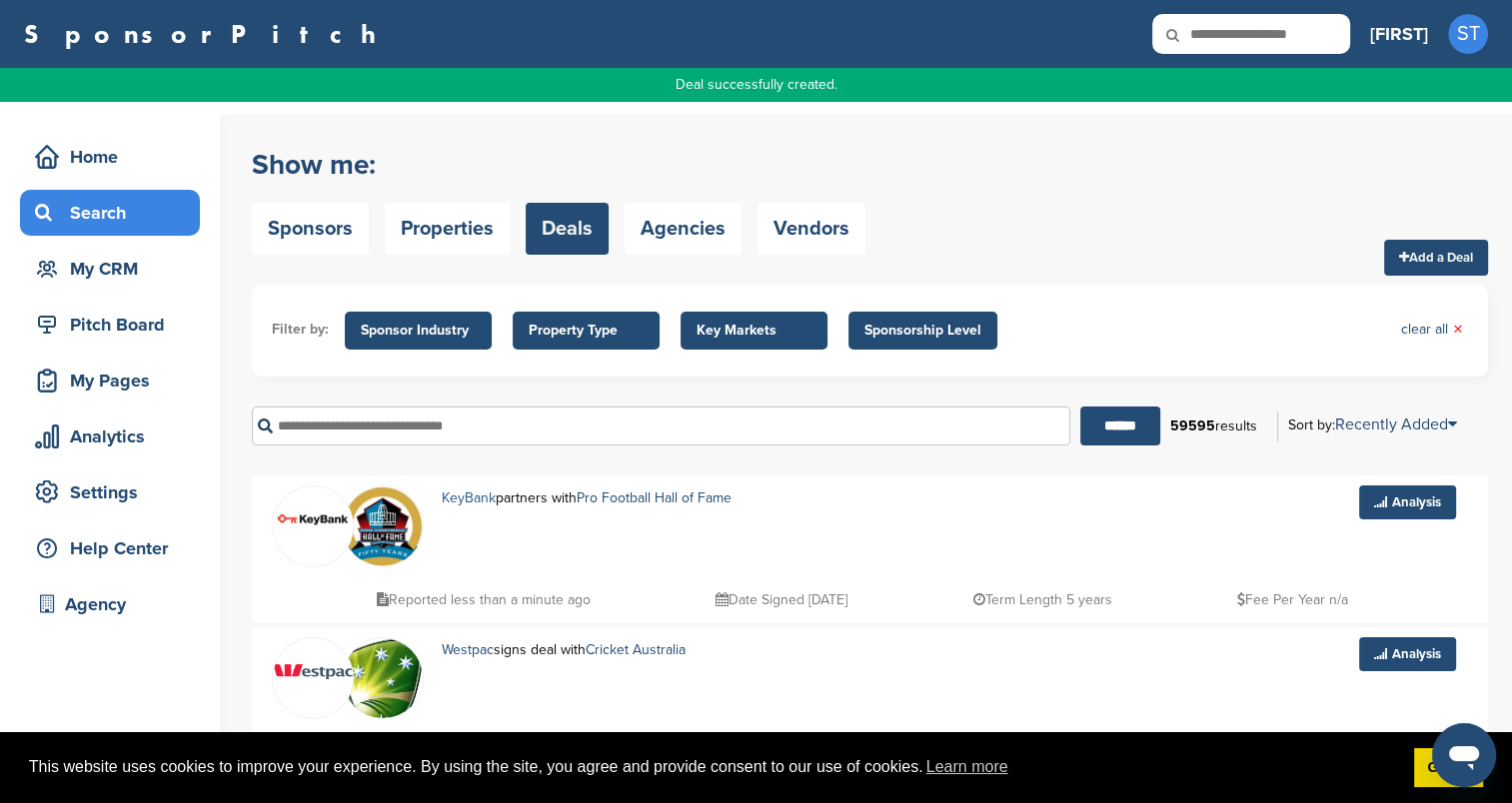 click on "KeyBank" at bounding box center [469, 497] 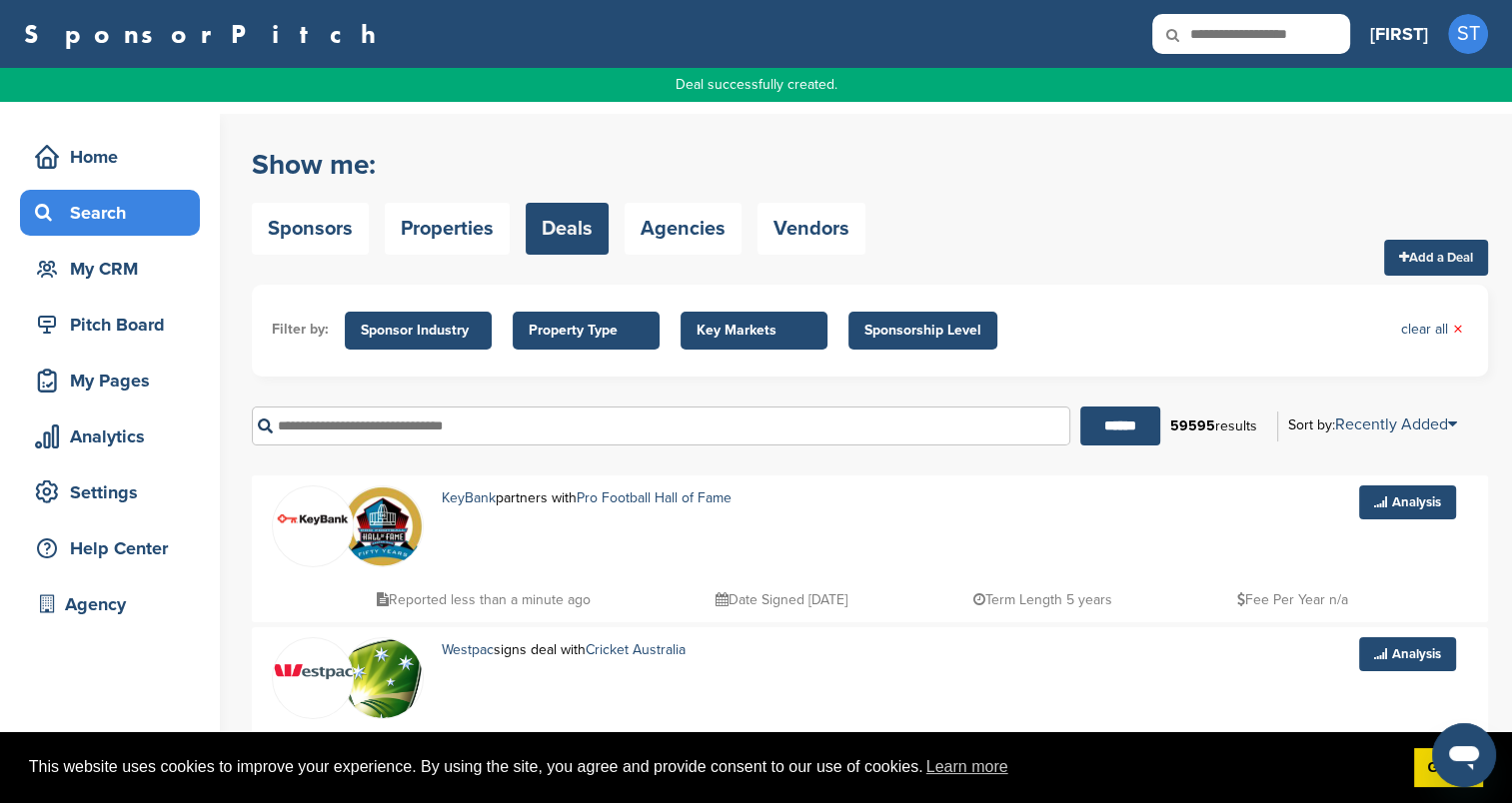 click at bounding box center [1251, 34] 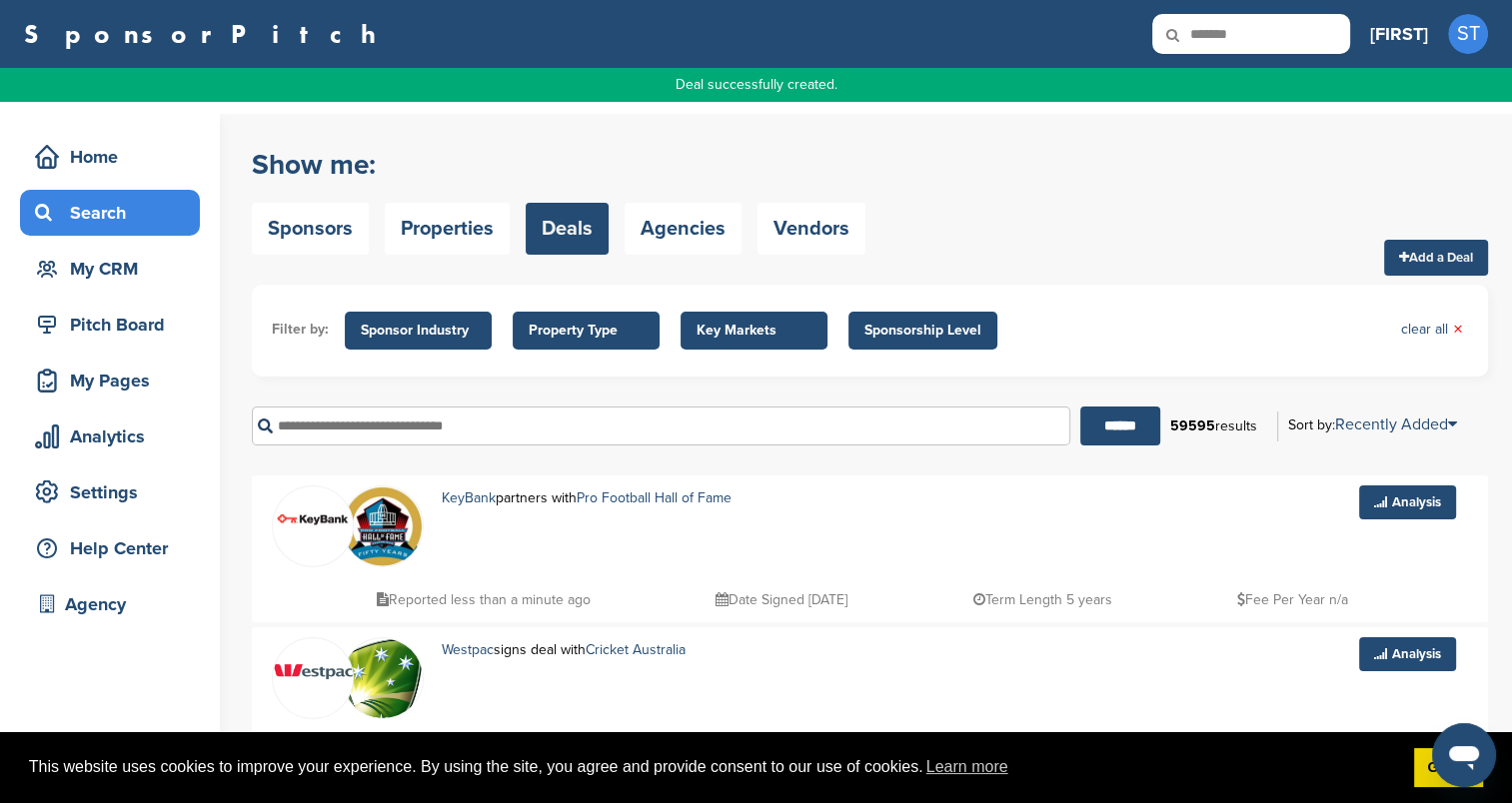 type on "*******" 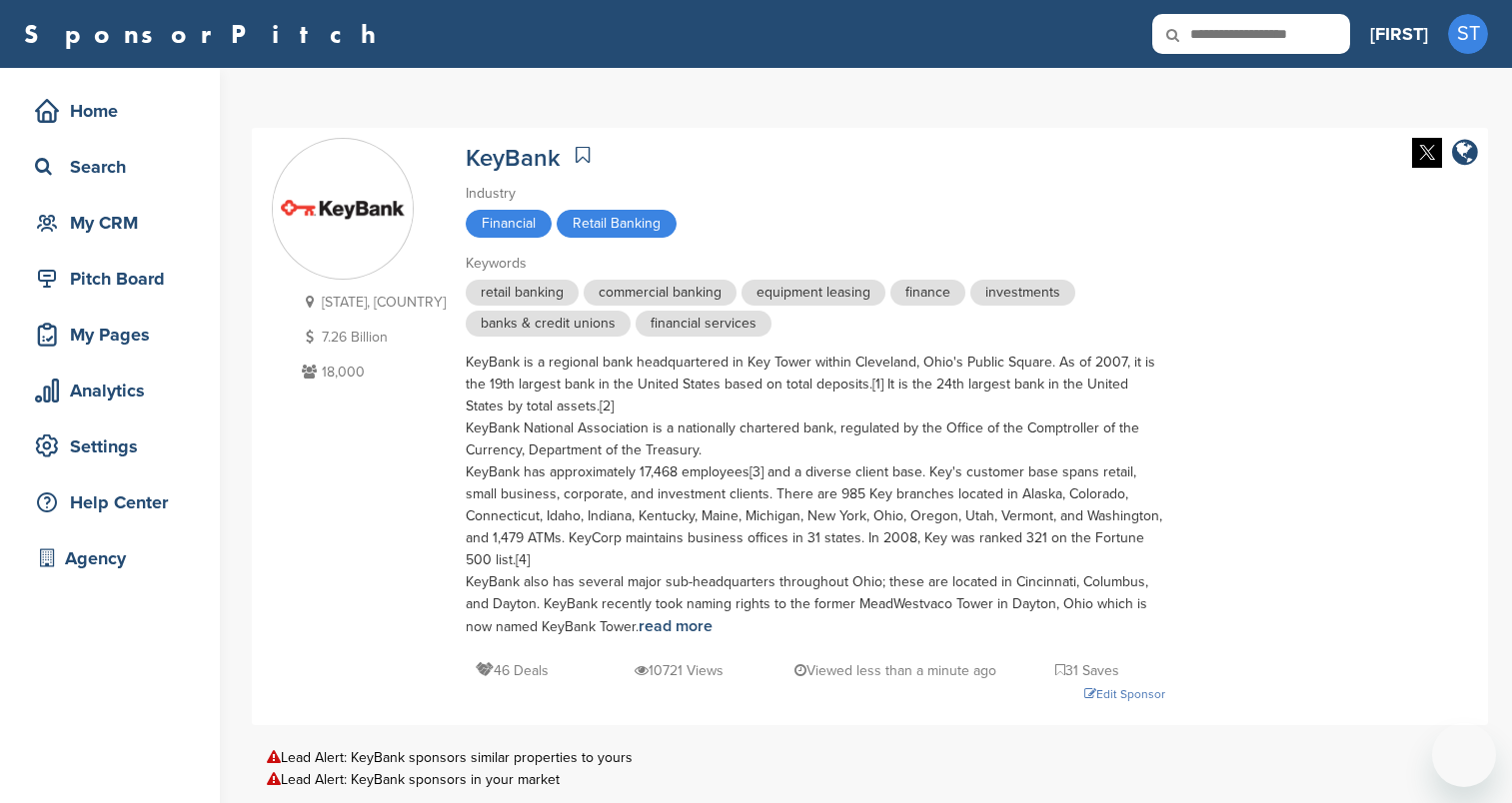 scroll, scrollTop: 0, scrollLeft: 0, axis: both 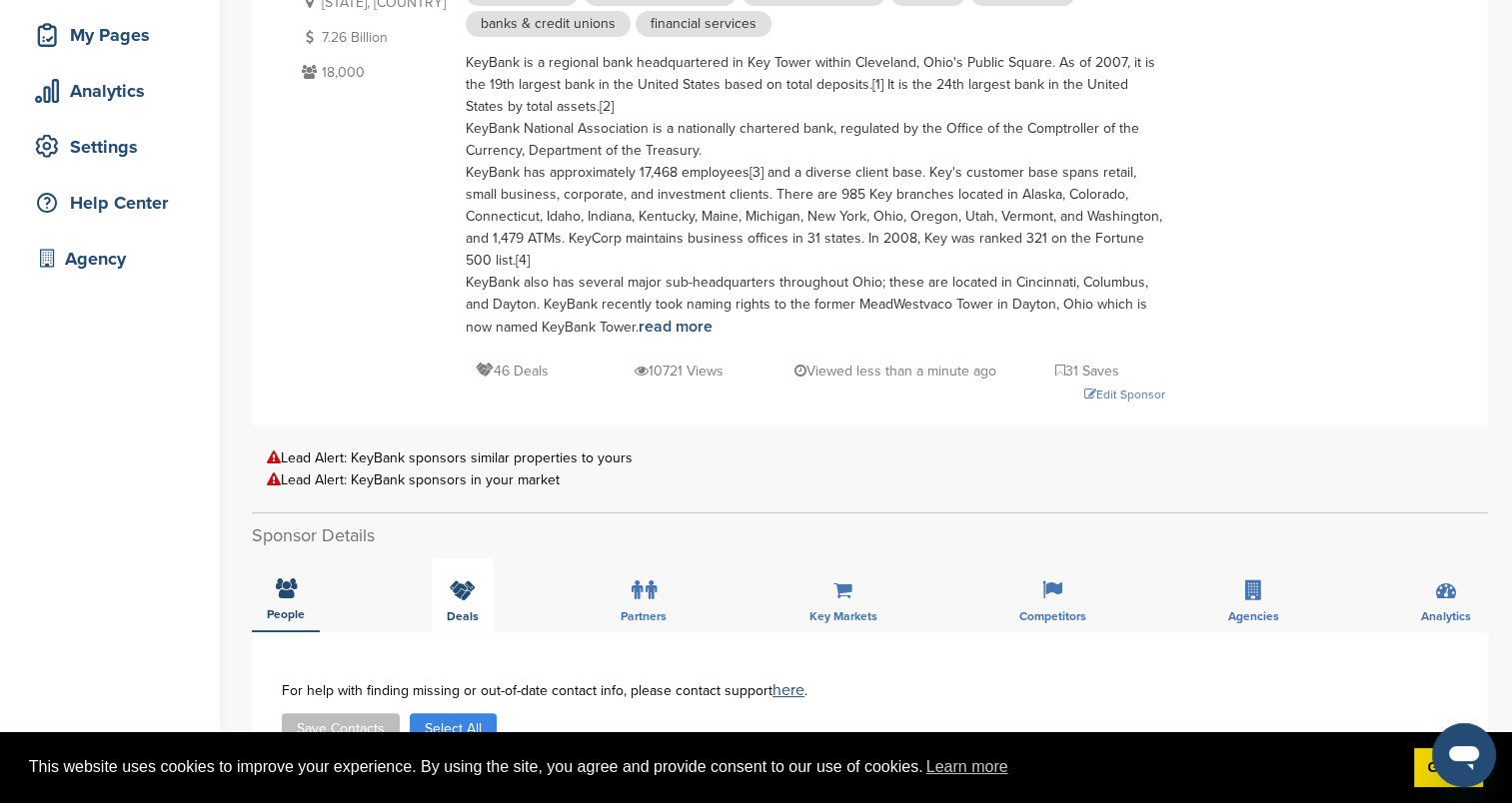 click on "Deals" at bounding box center (463, 595) 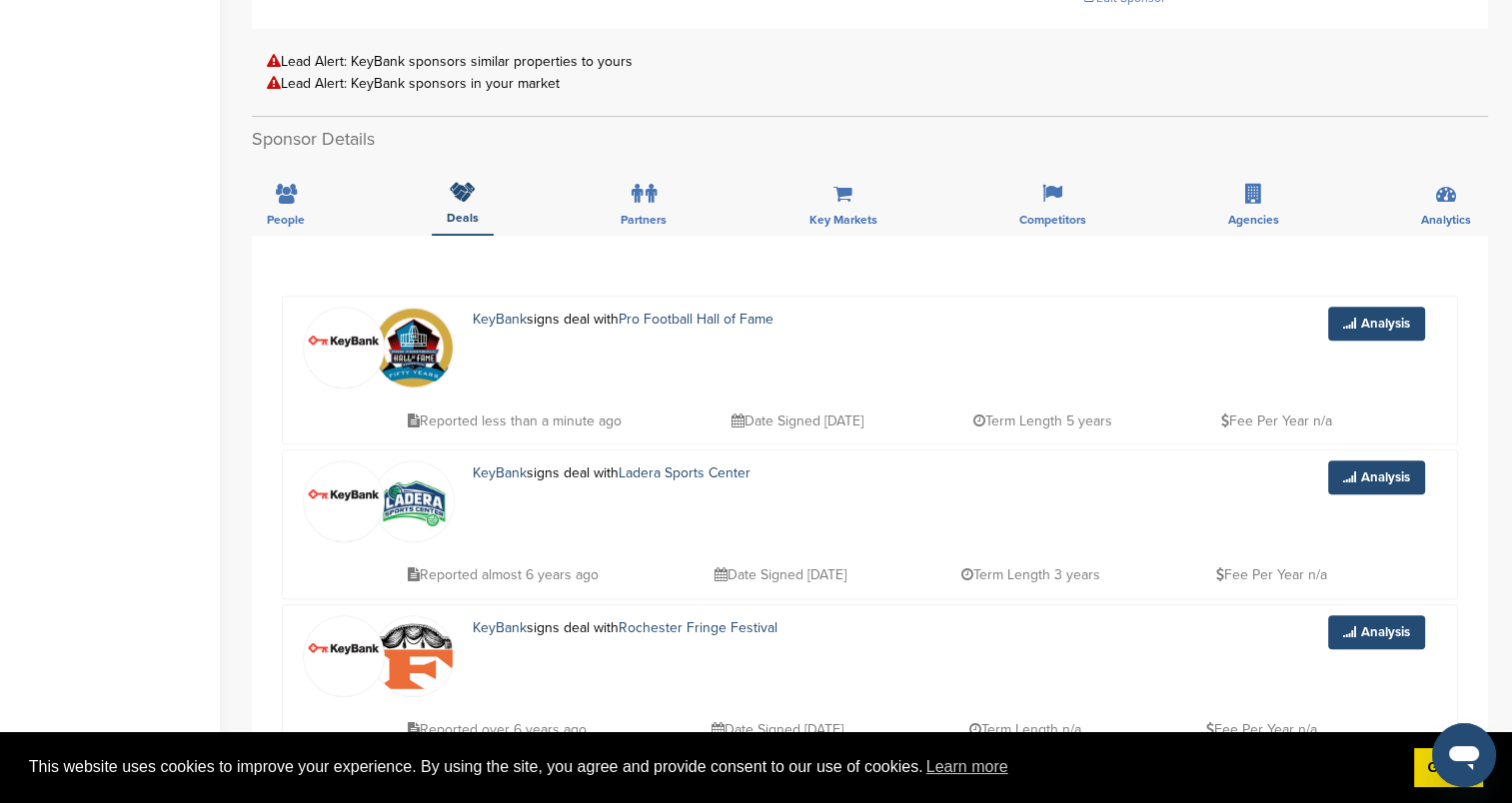 scroll, scrollTop: 699, scrollLeft: 0, axis: vertical 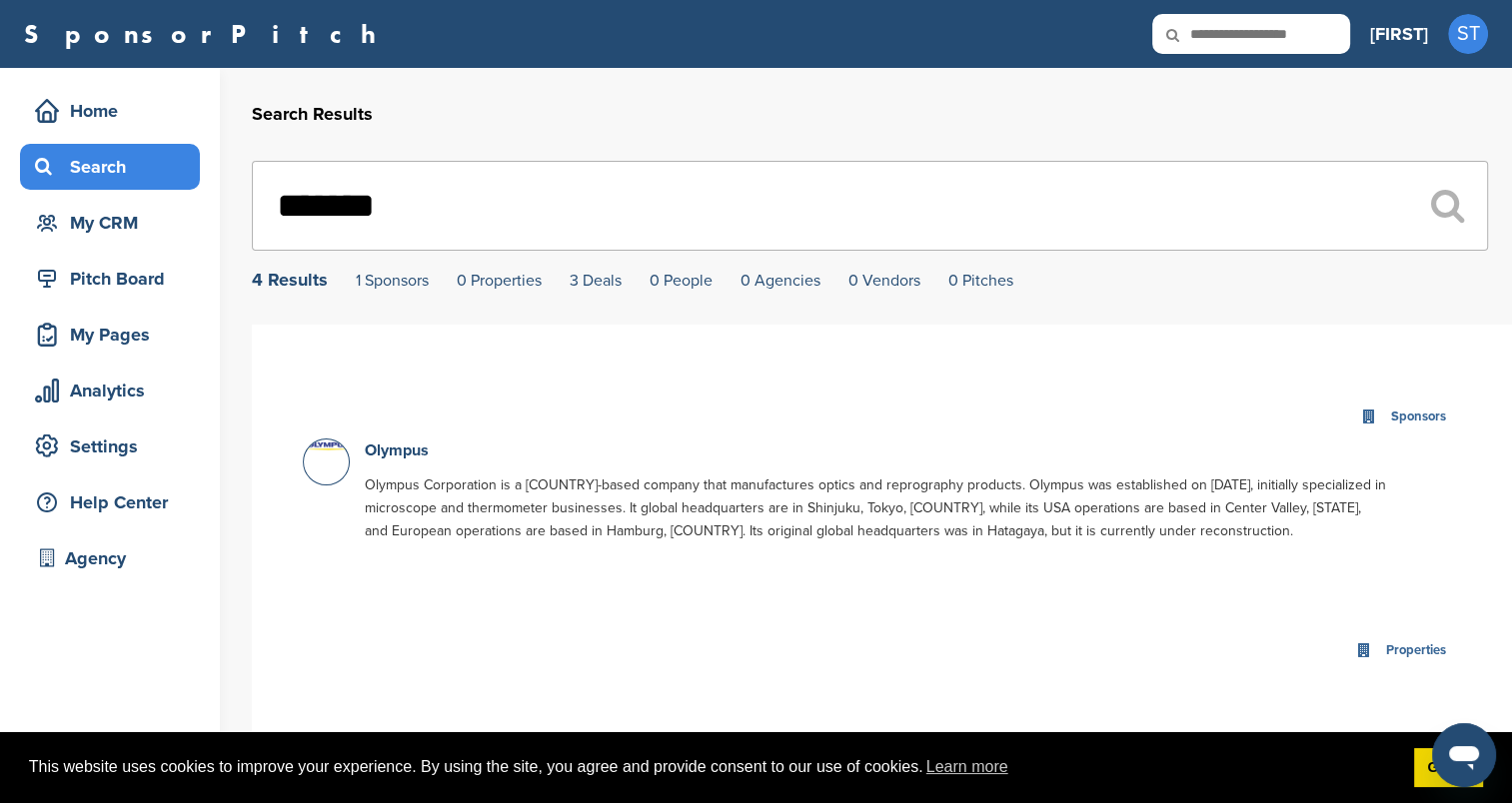 click on "Search" at bounding box center [115, 167] 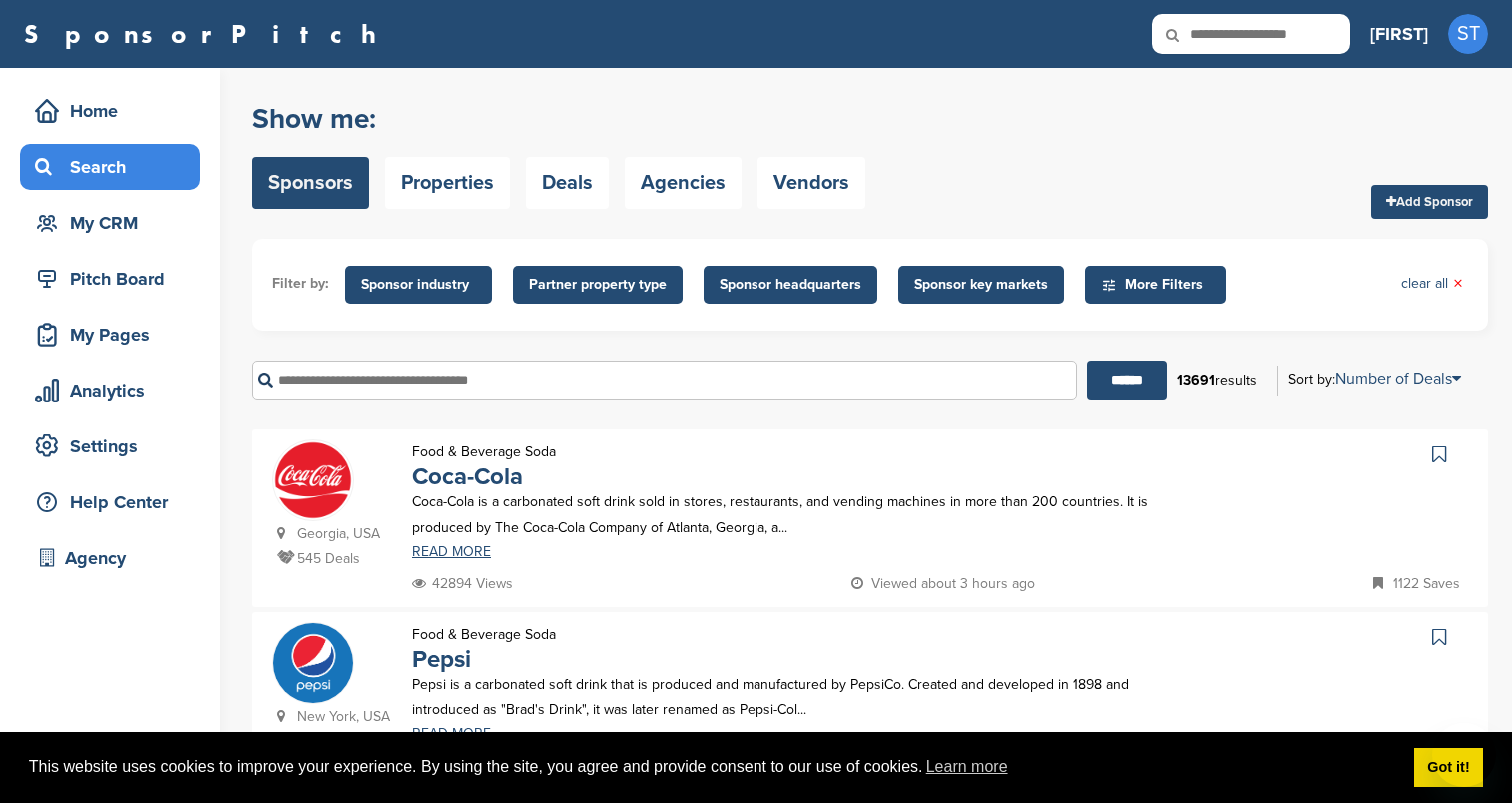 scroll, scrollTop: 0, scrollLeft: 0, axis: both 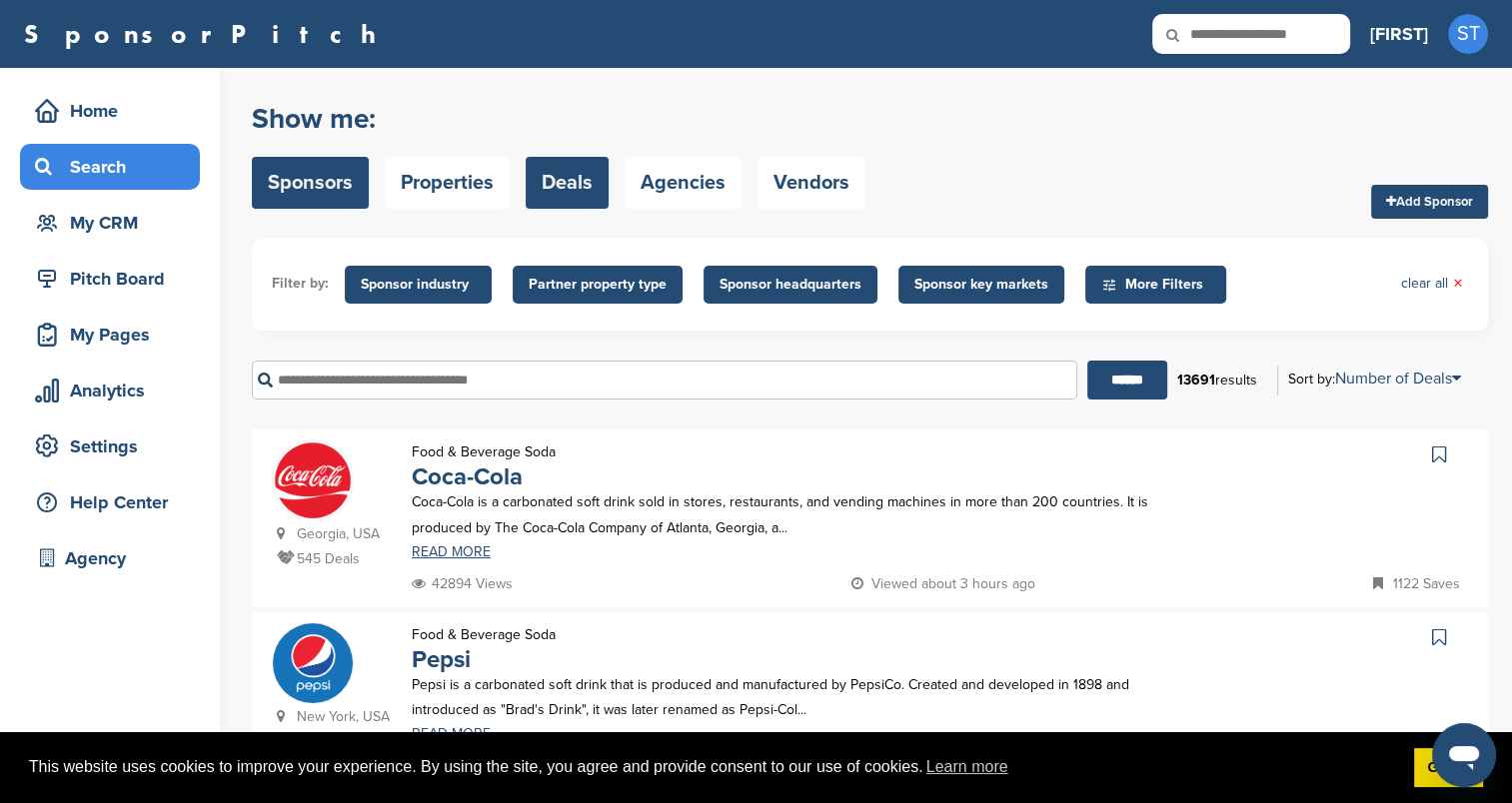 click on "Deals" at bounding box center (567, 183) 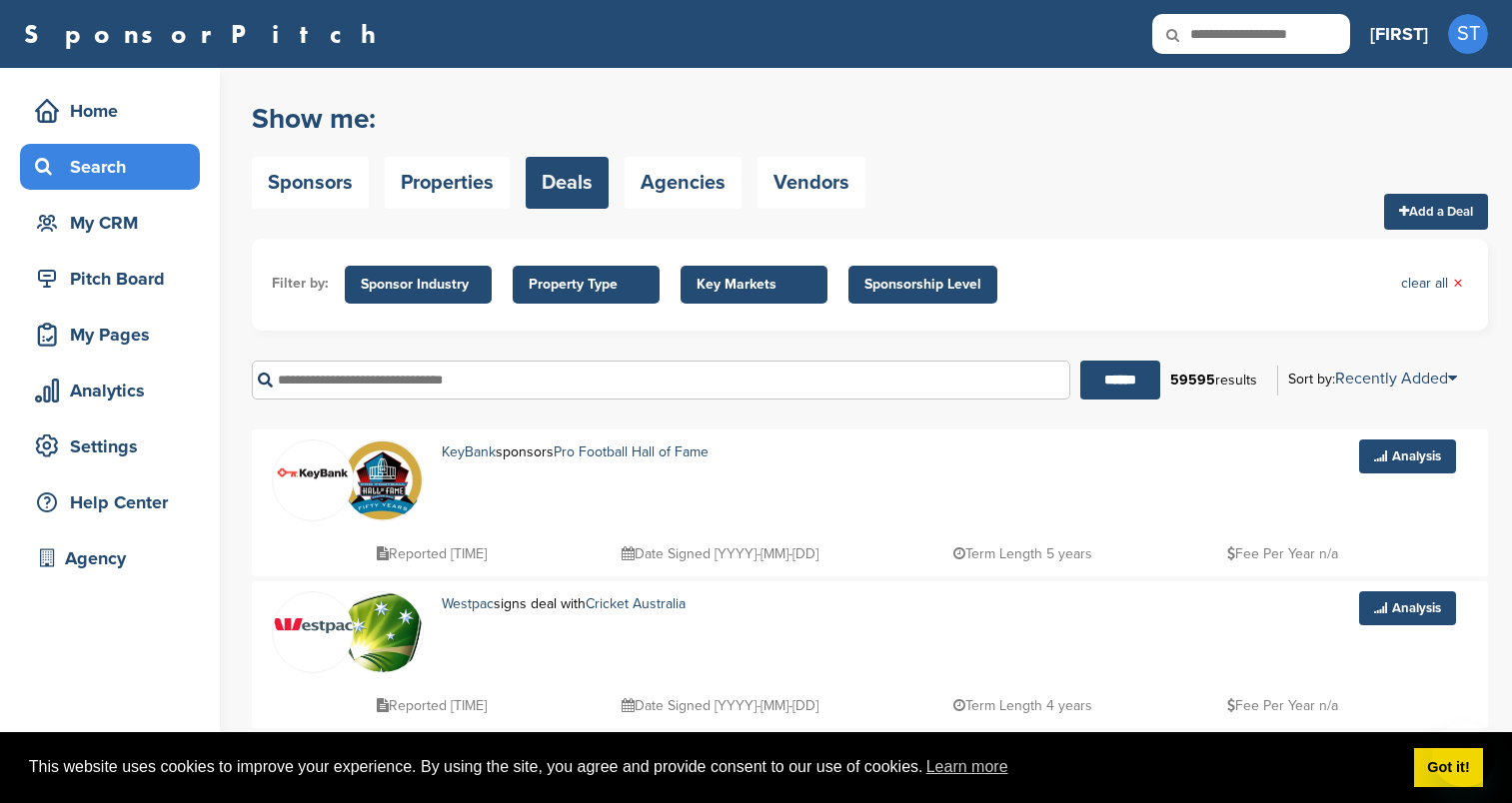 scroll, scrollTop: 0, scrollLeft: 0, axis: both 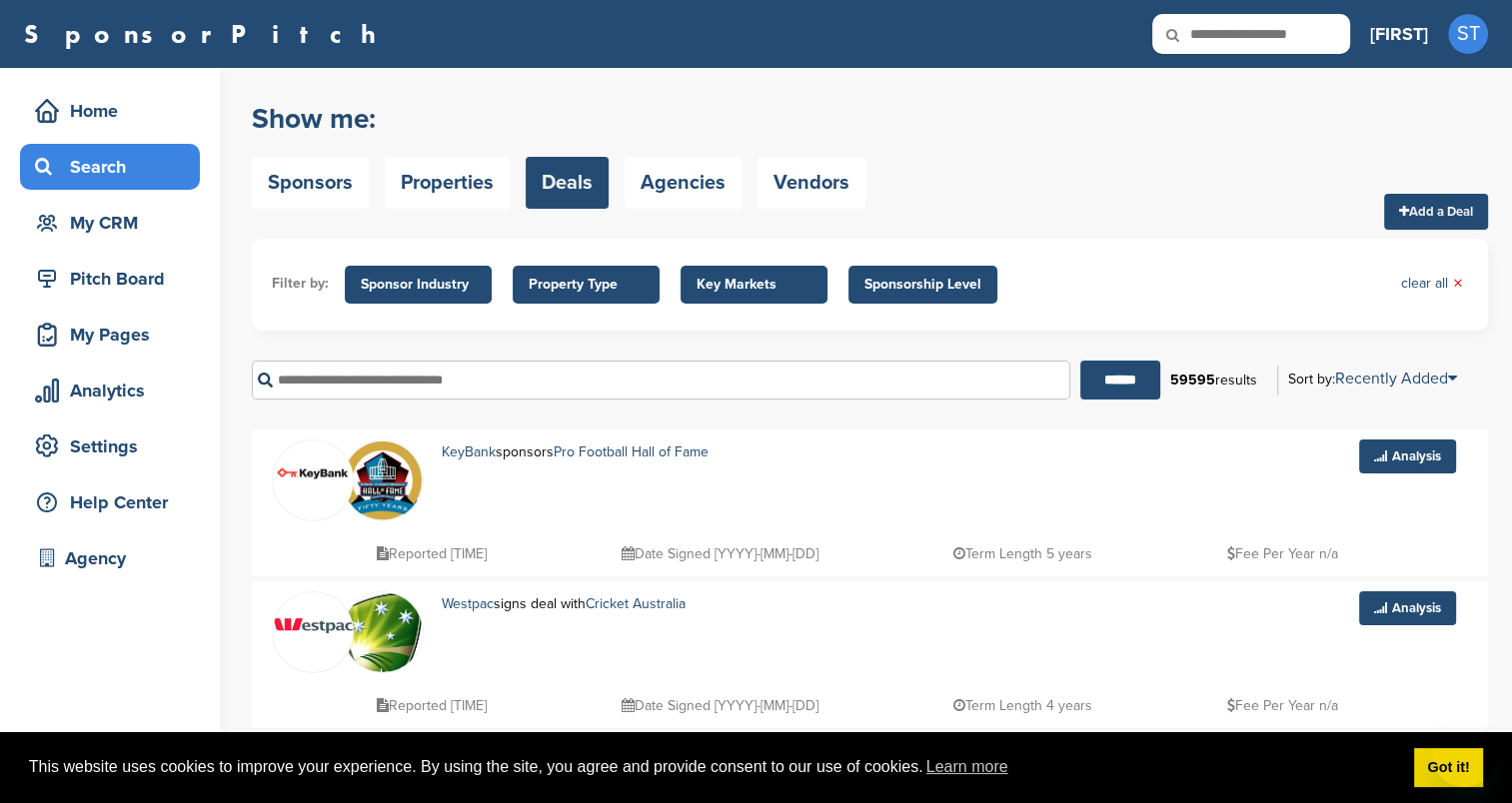 click on "Add a Deal" at bounding box center [1436, 212] 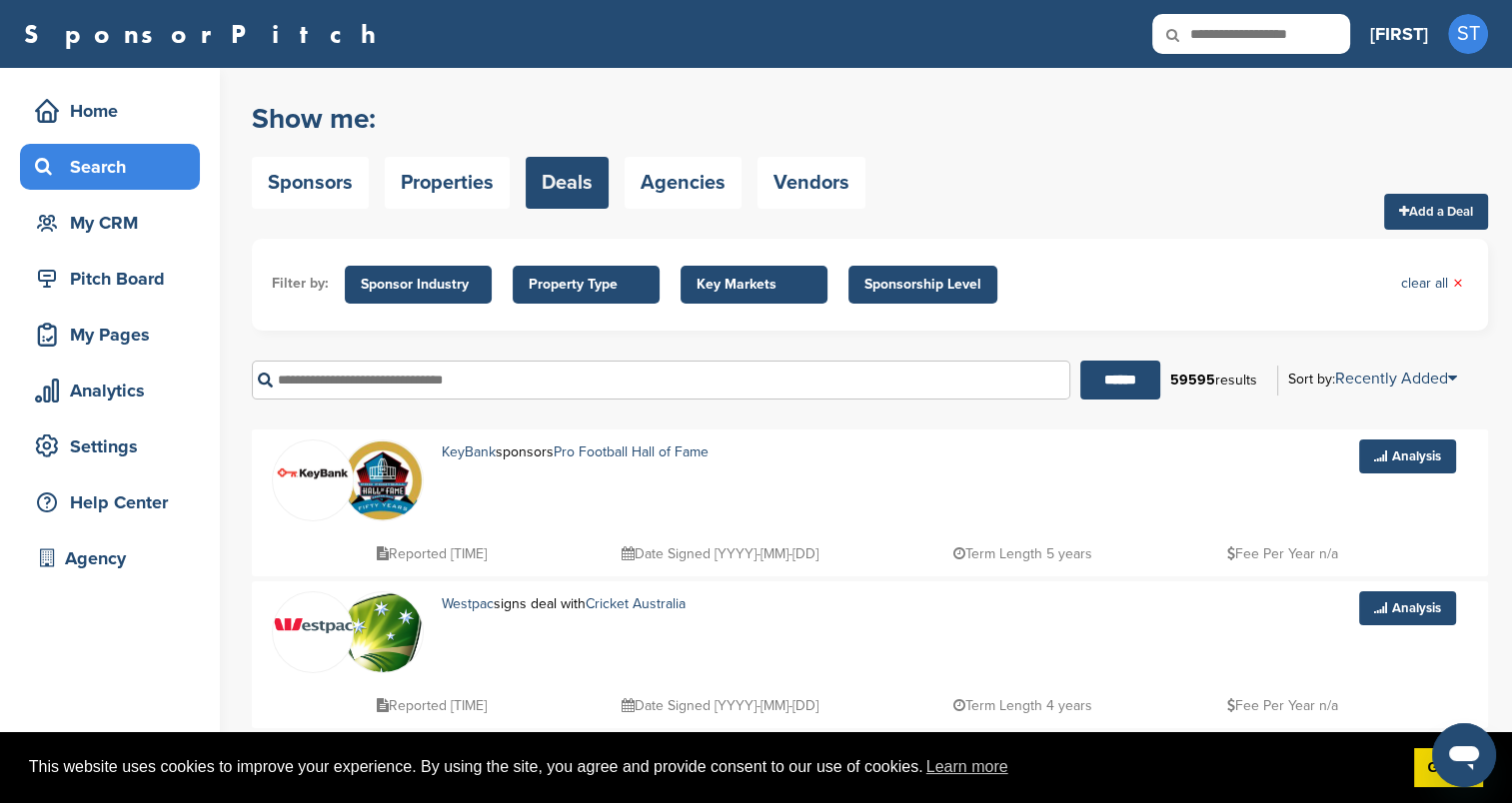 scroll, scrollTop: 0, scrollLeft: 0, axis: both 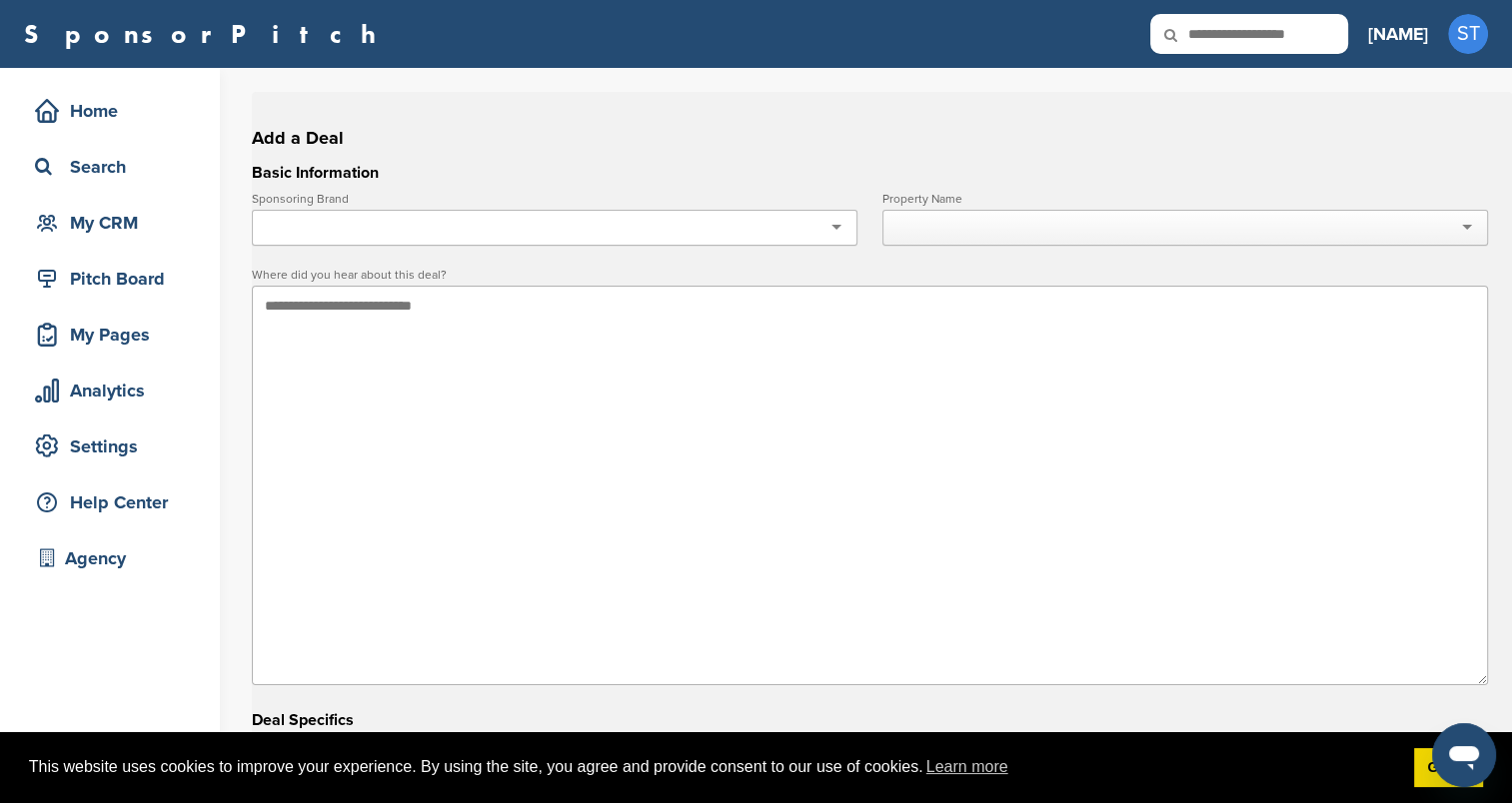 click at bounding box center [555, 228] 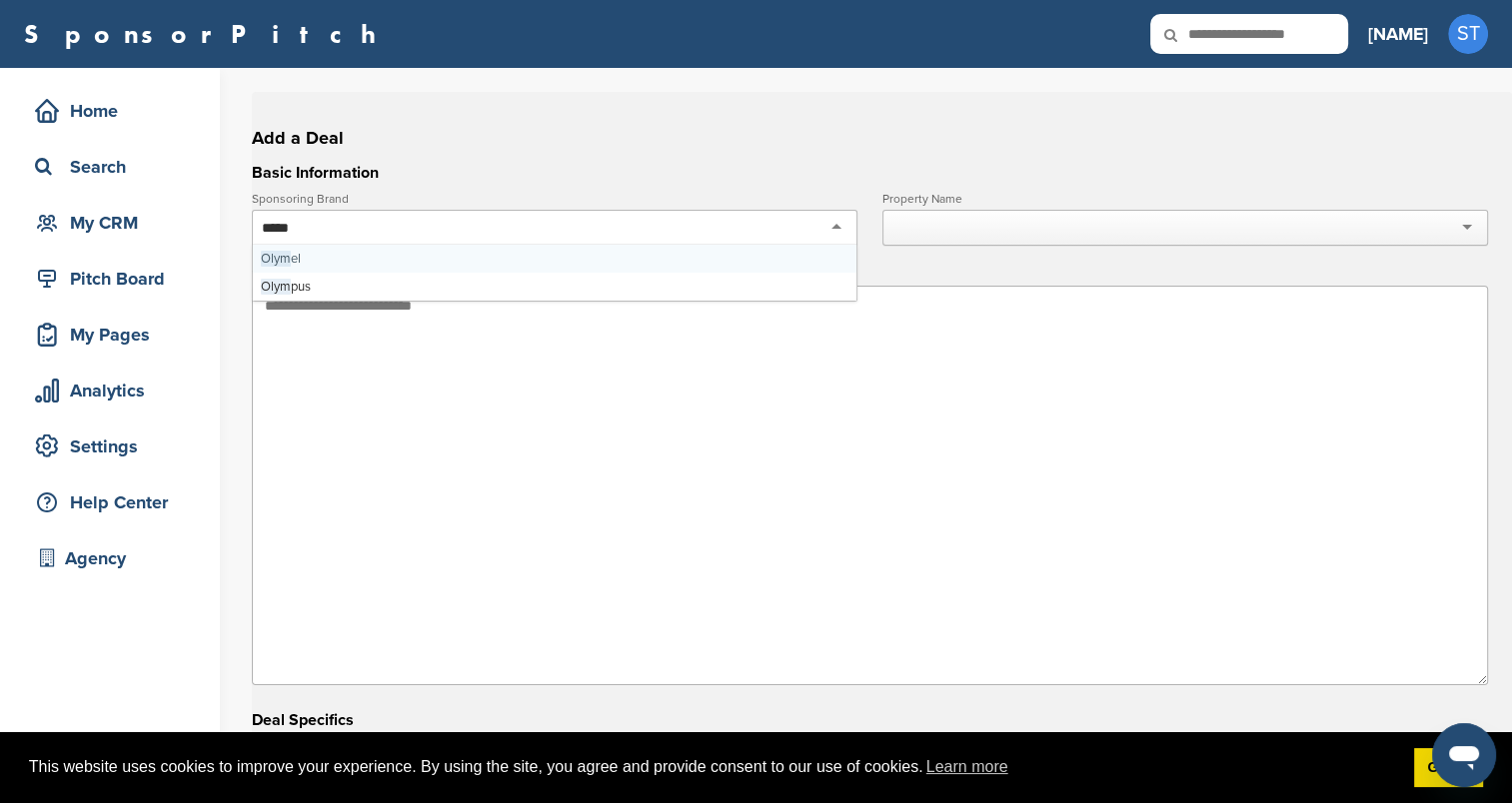 type on "******" 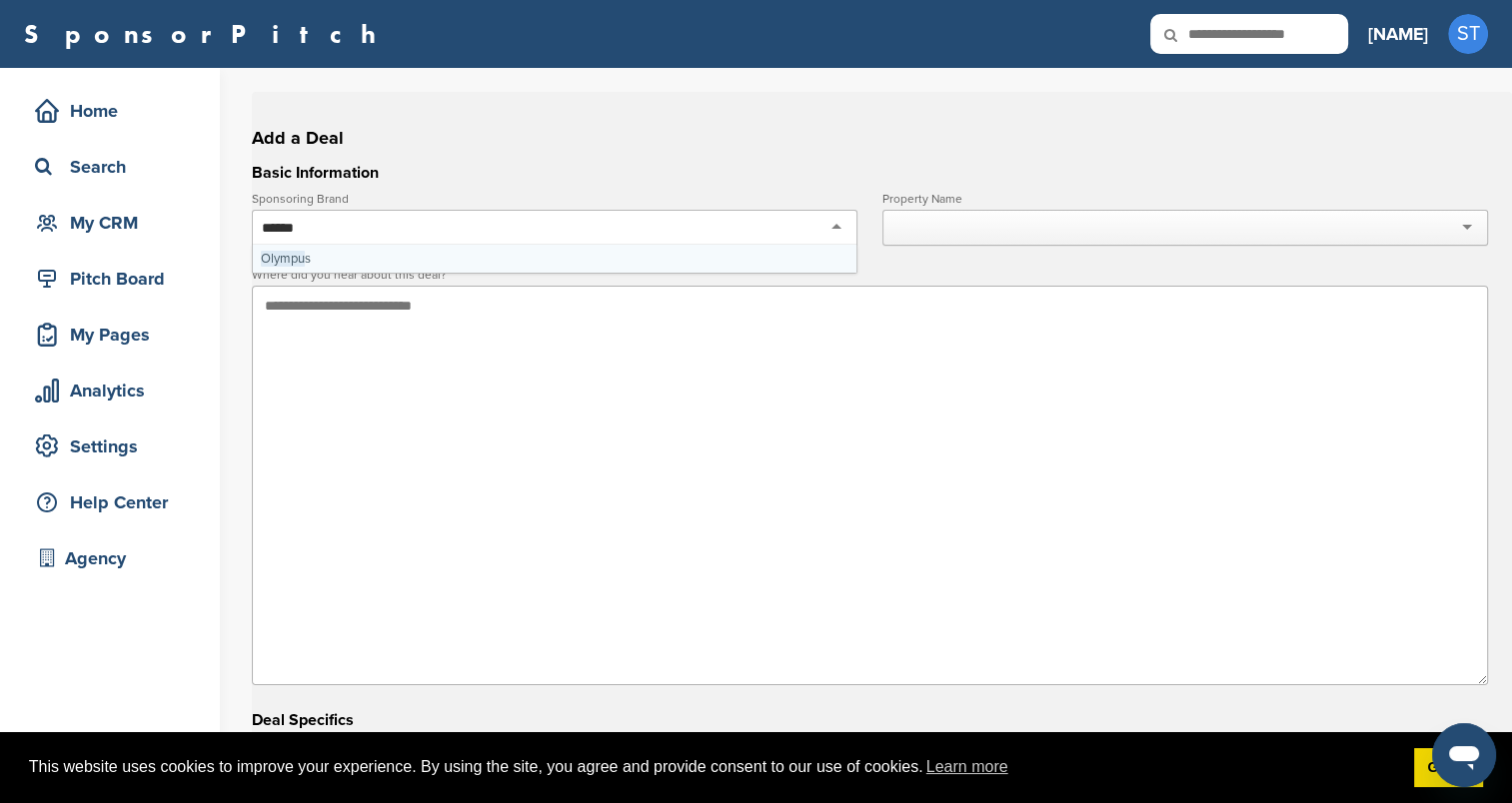 type 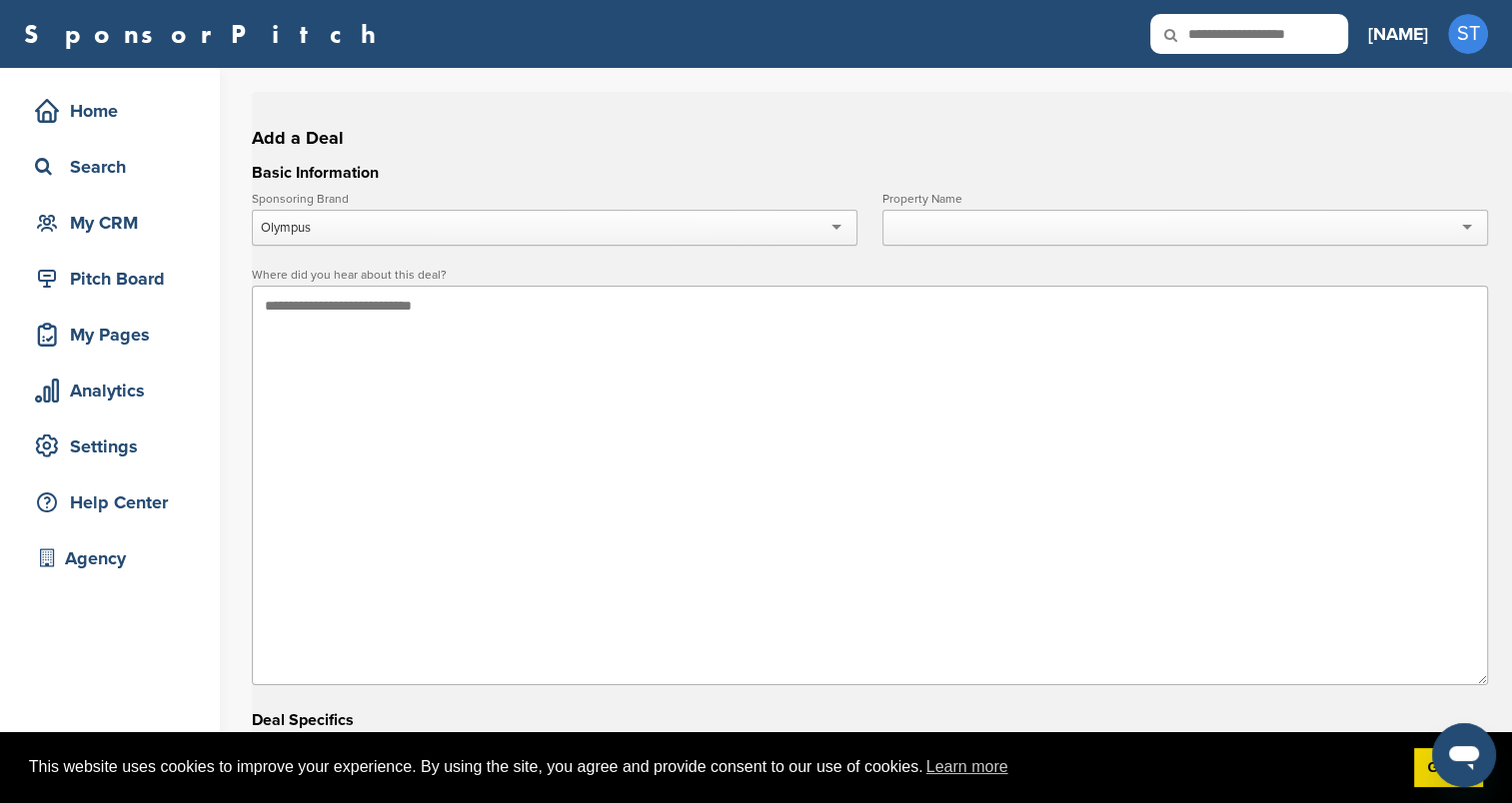 scroll, scrollTop: 0, scrollLeft: 0, axis: both 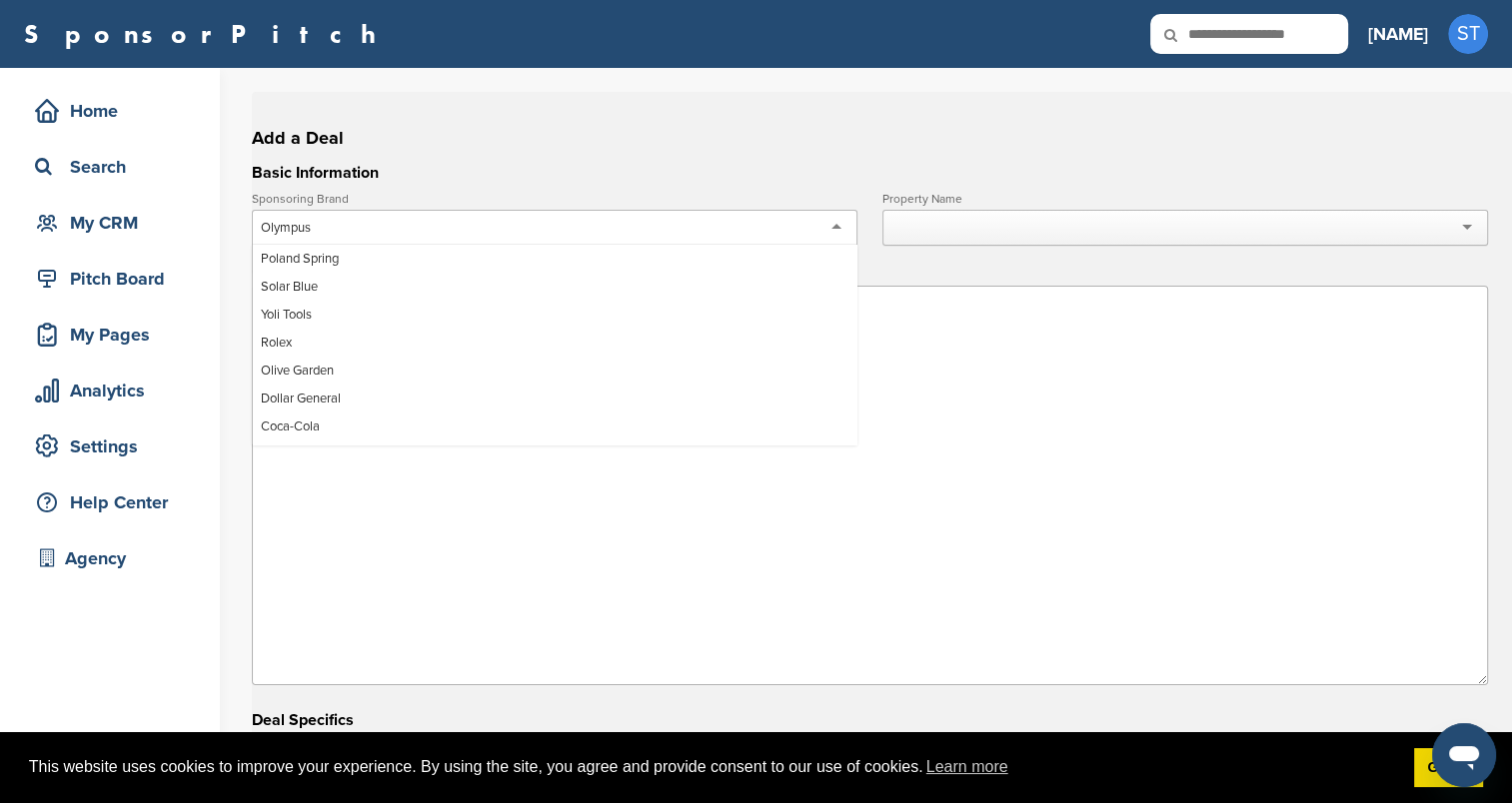 click at bounding box center [1185, 228] 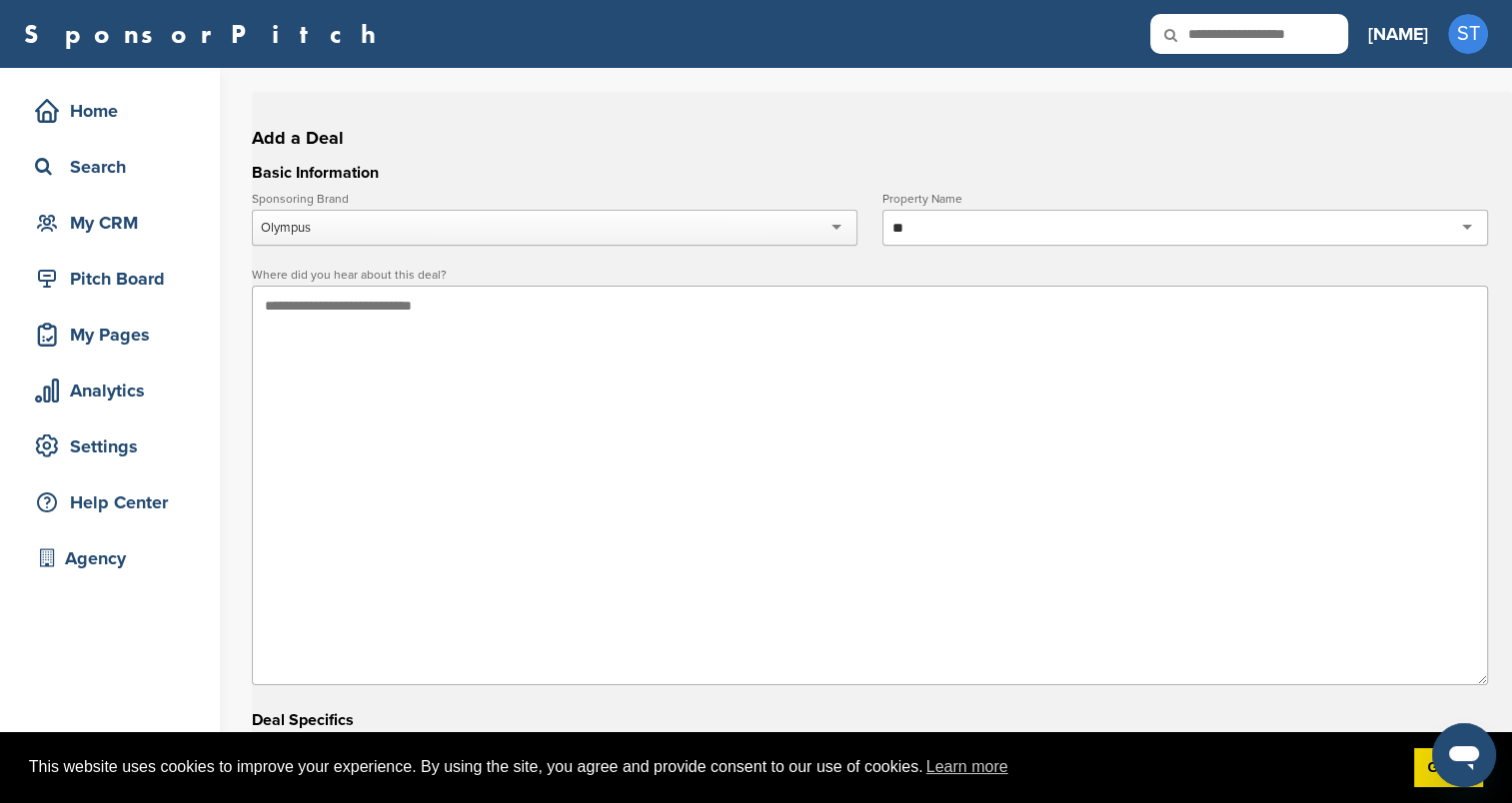 type on "*" 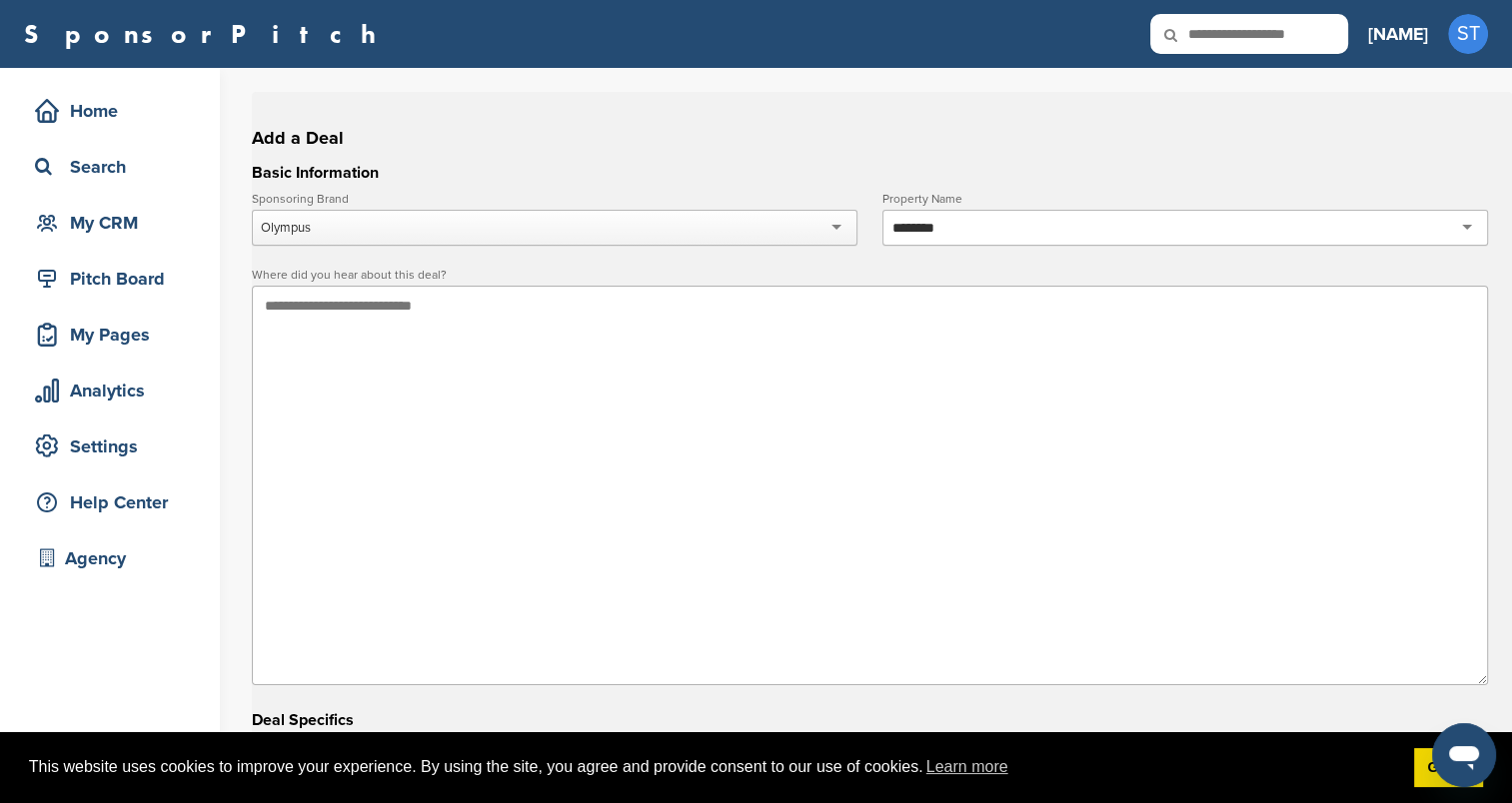 type on "********" 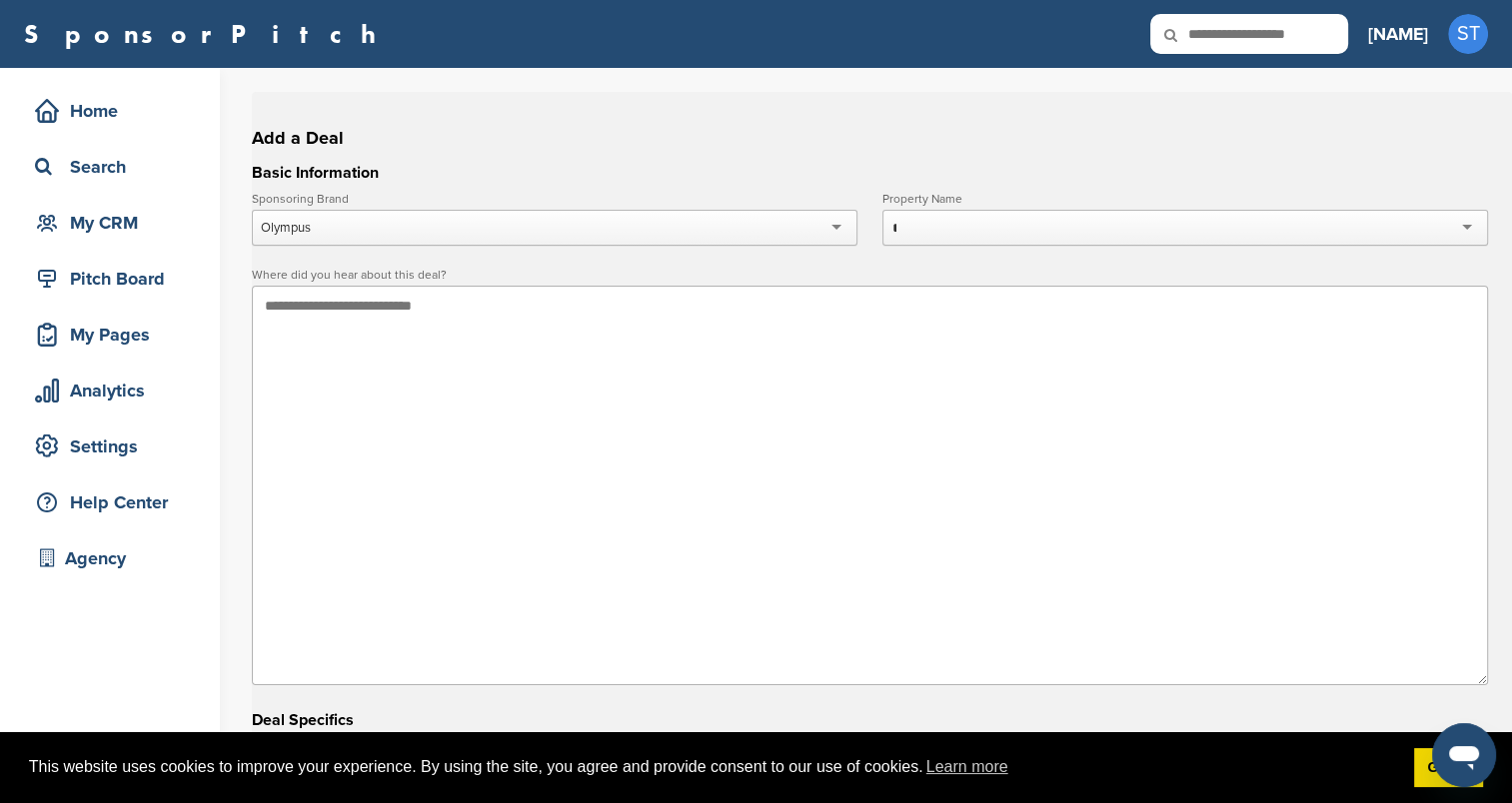 type 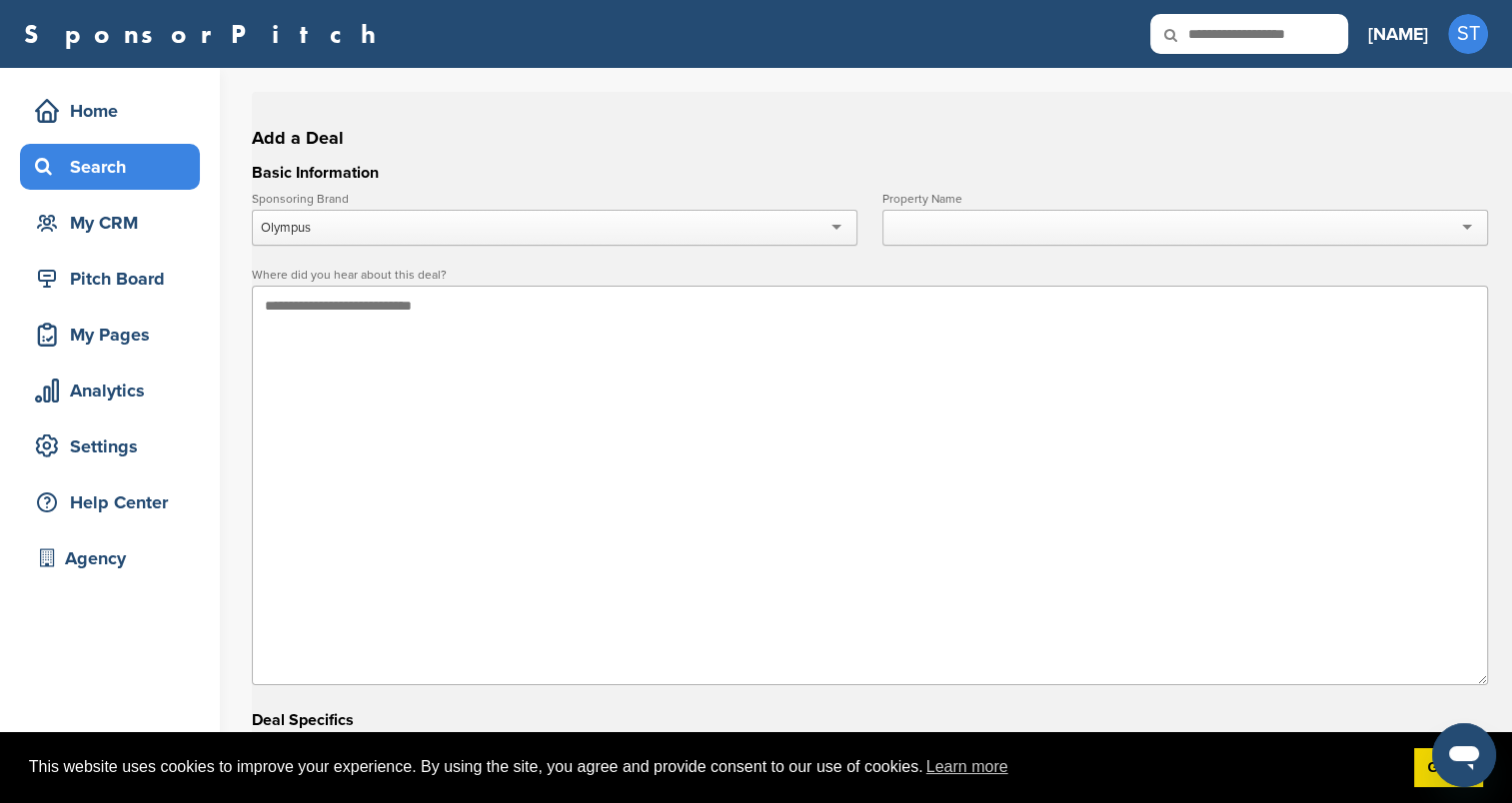 click on "Search" at bounding box center [115, 167] 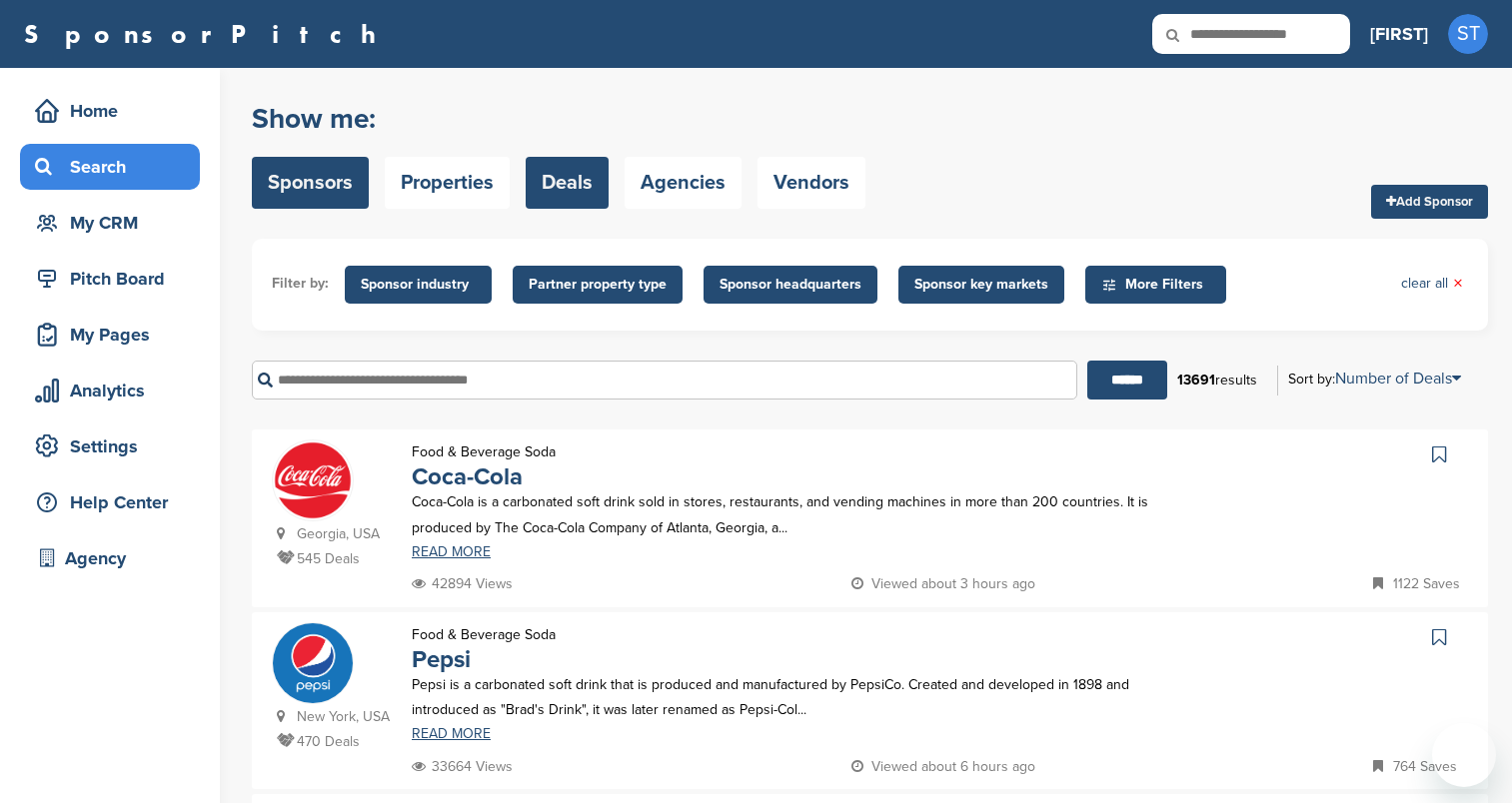 scroll, scrollTop: 0, scrollLeft: 0, axis: both 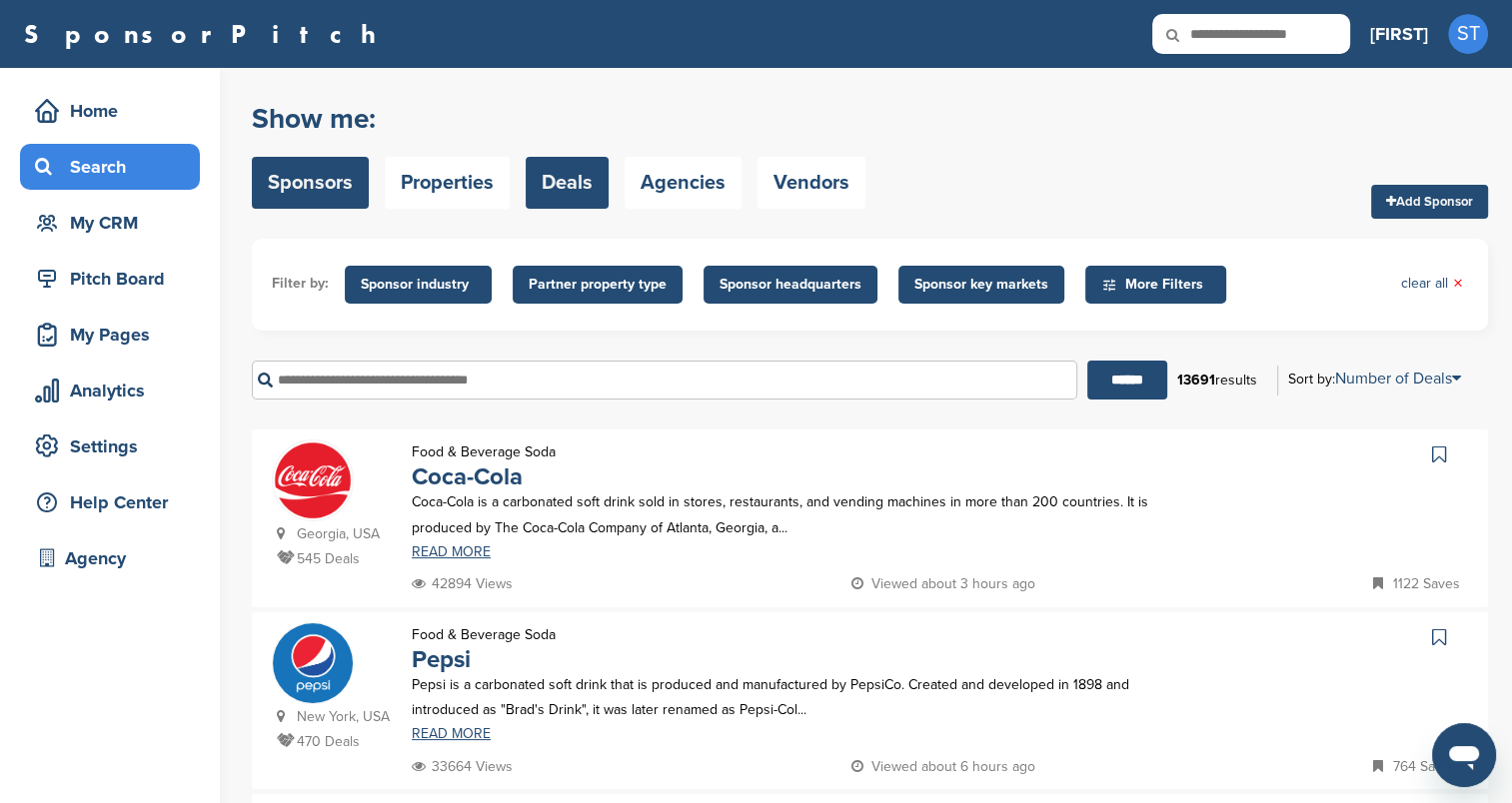 click on "Deals" at bounding box center [567, 183] 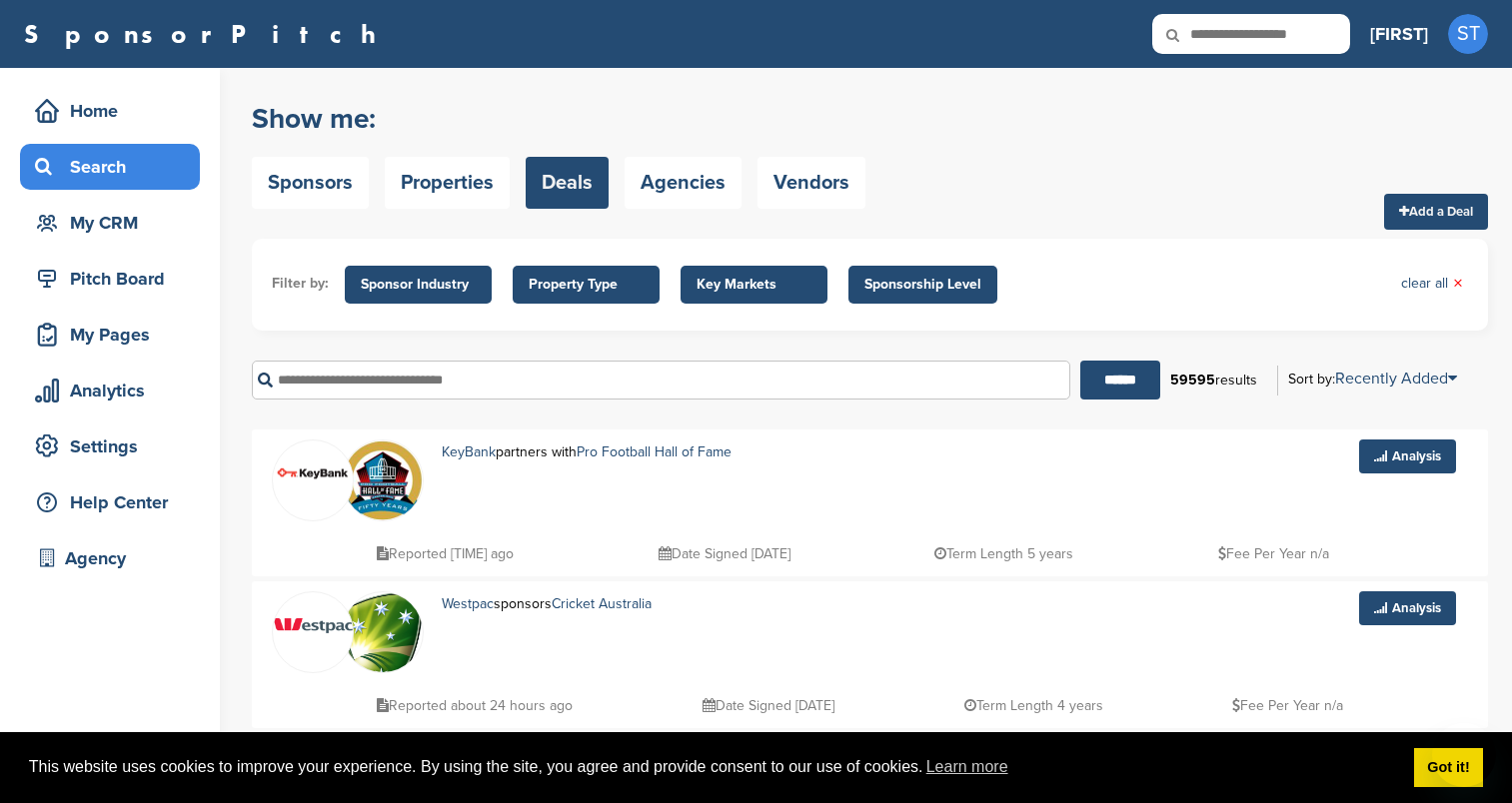 scroll, scrollTop: 0, scrollLeft: 0, axis: both 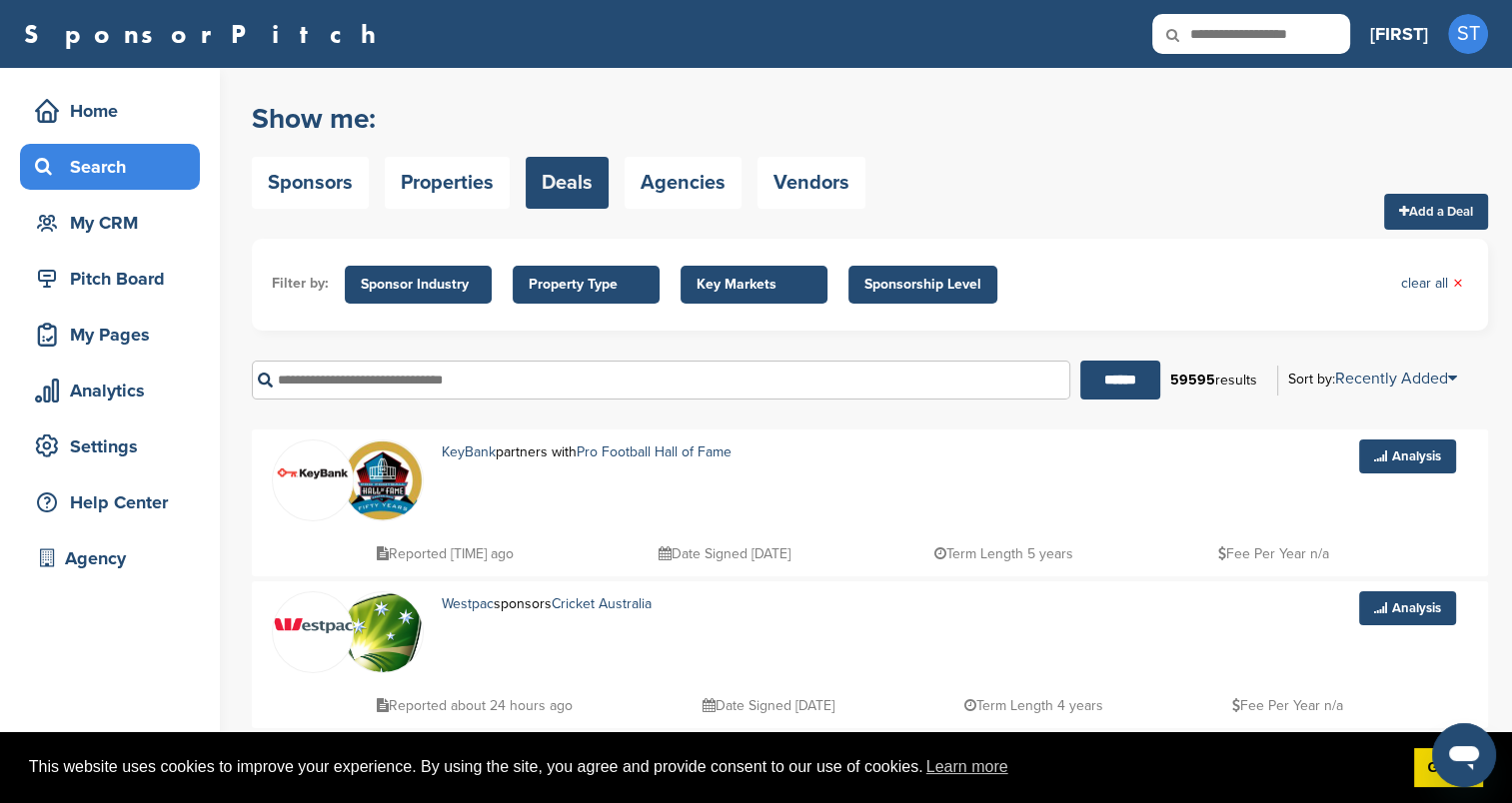 click at bounding box center (1186, 35) 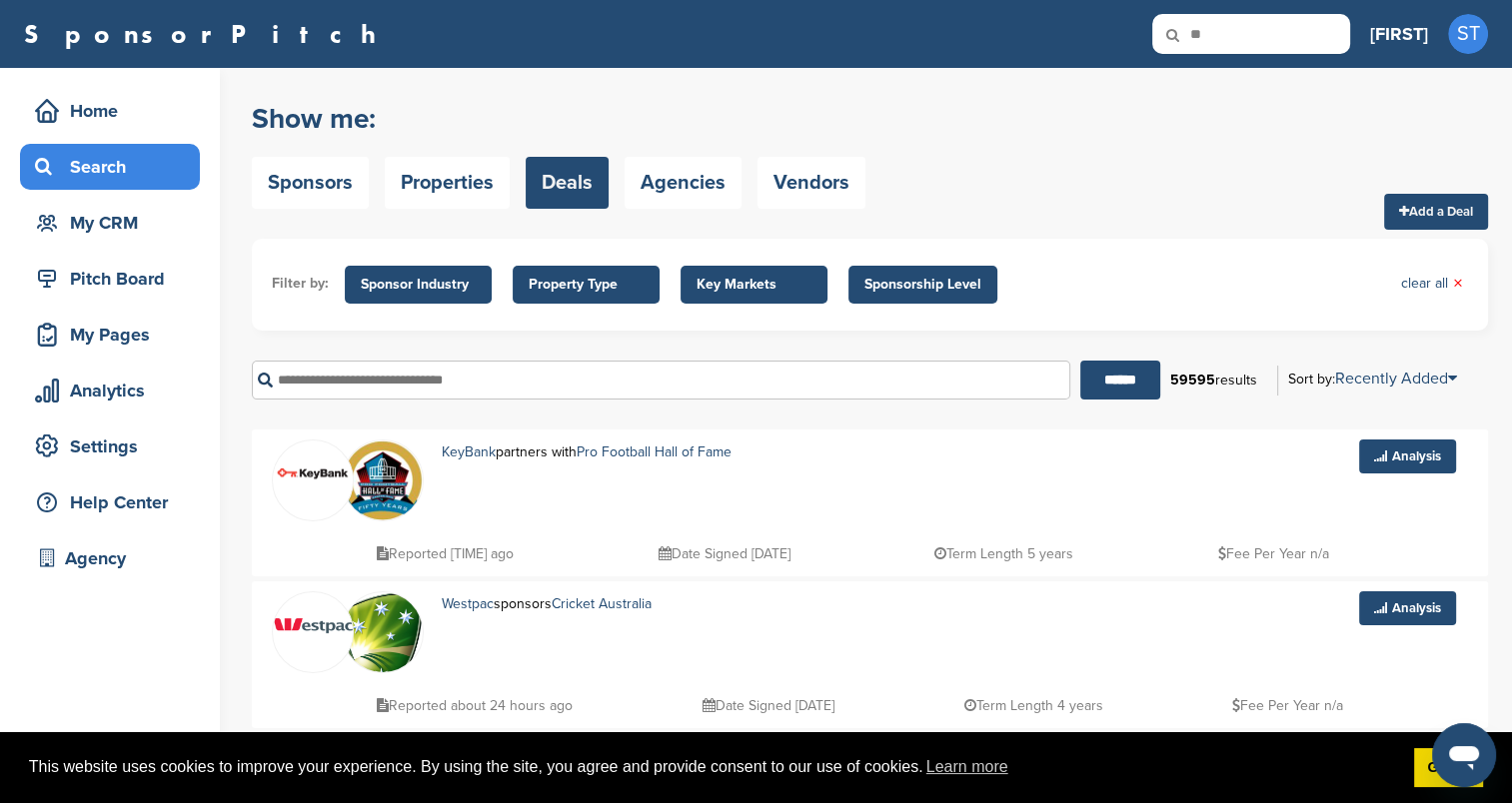 type on "*" 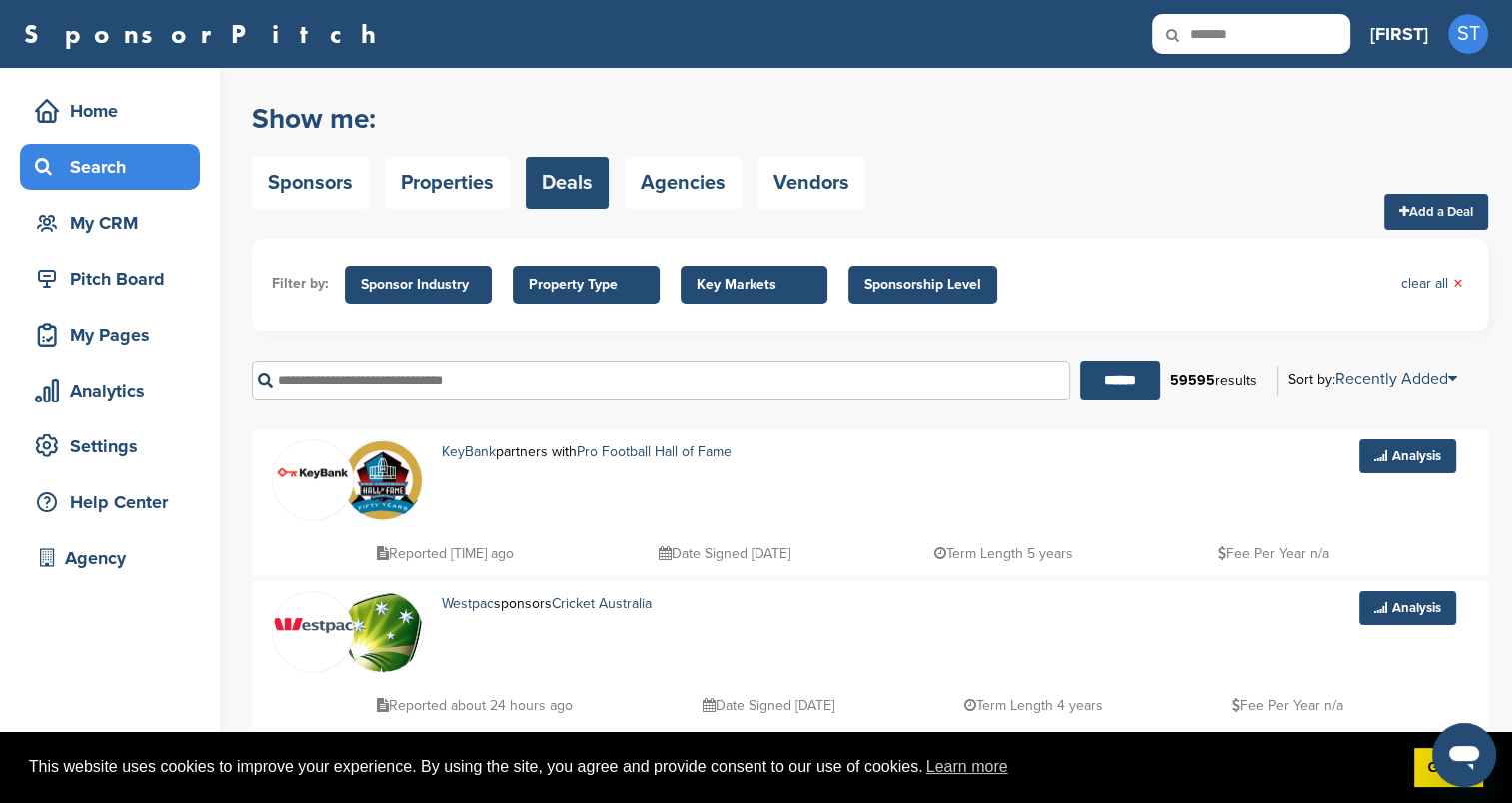 type on "*******" 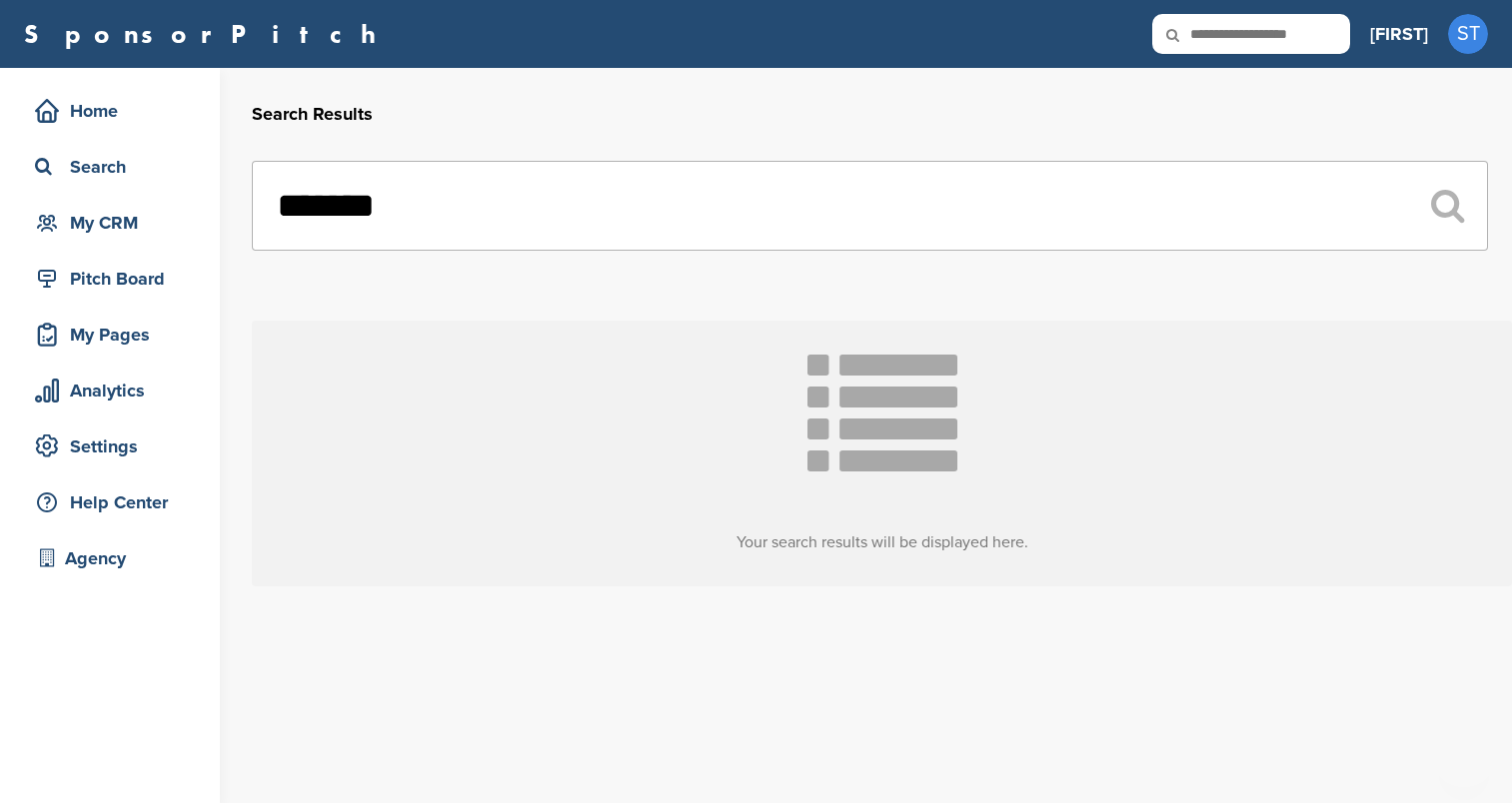 scroll, scrollTop: 0, scrollLeft: 0, axis: both 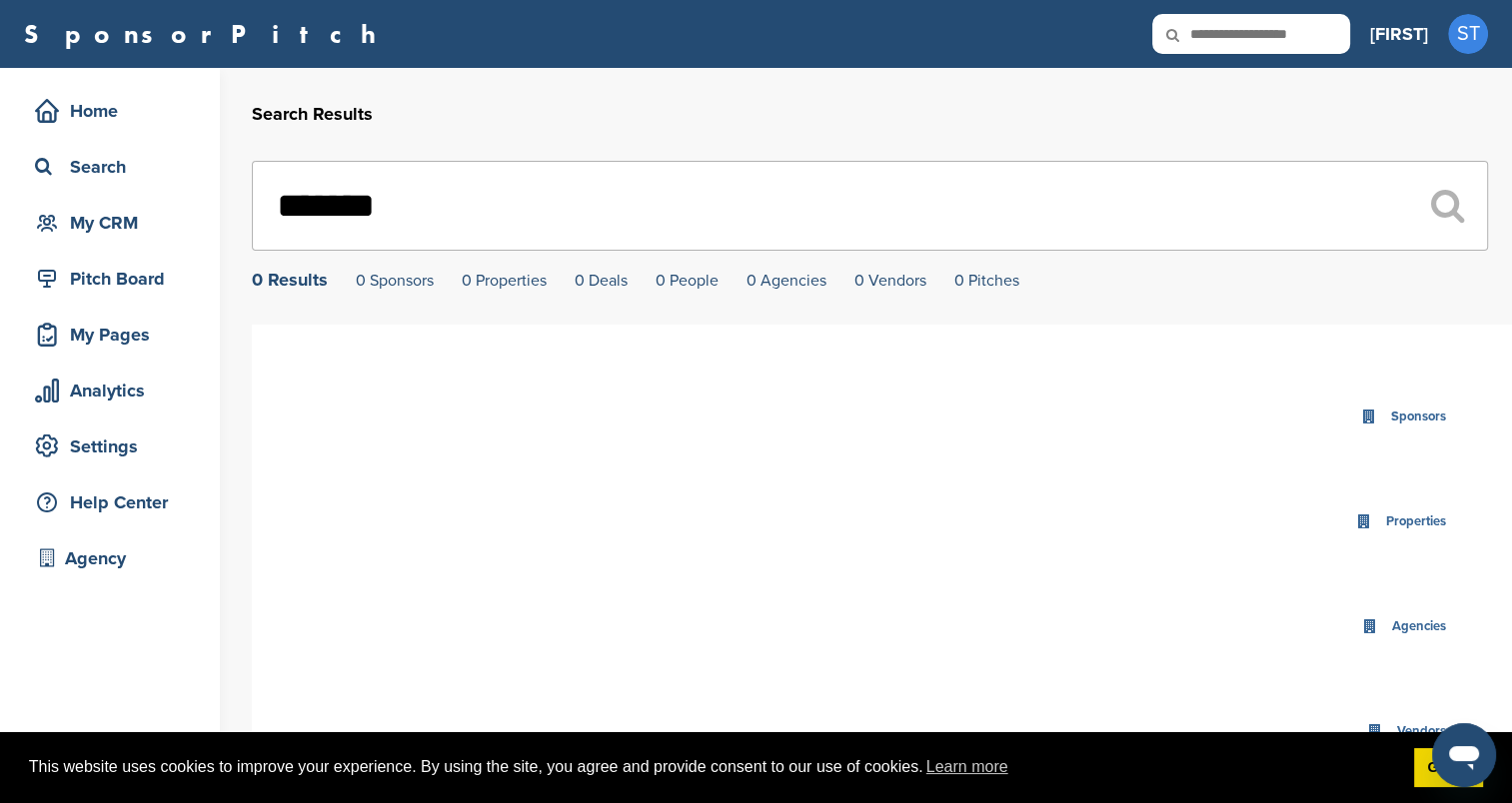 drag, startPoint x: 493, startPoint y: 207, endPoint x: 256, endPoint y: 203, distance: 237.03375 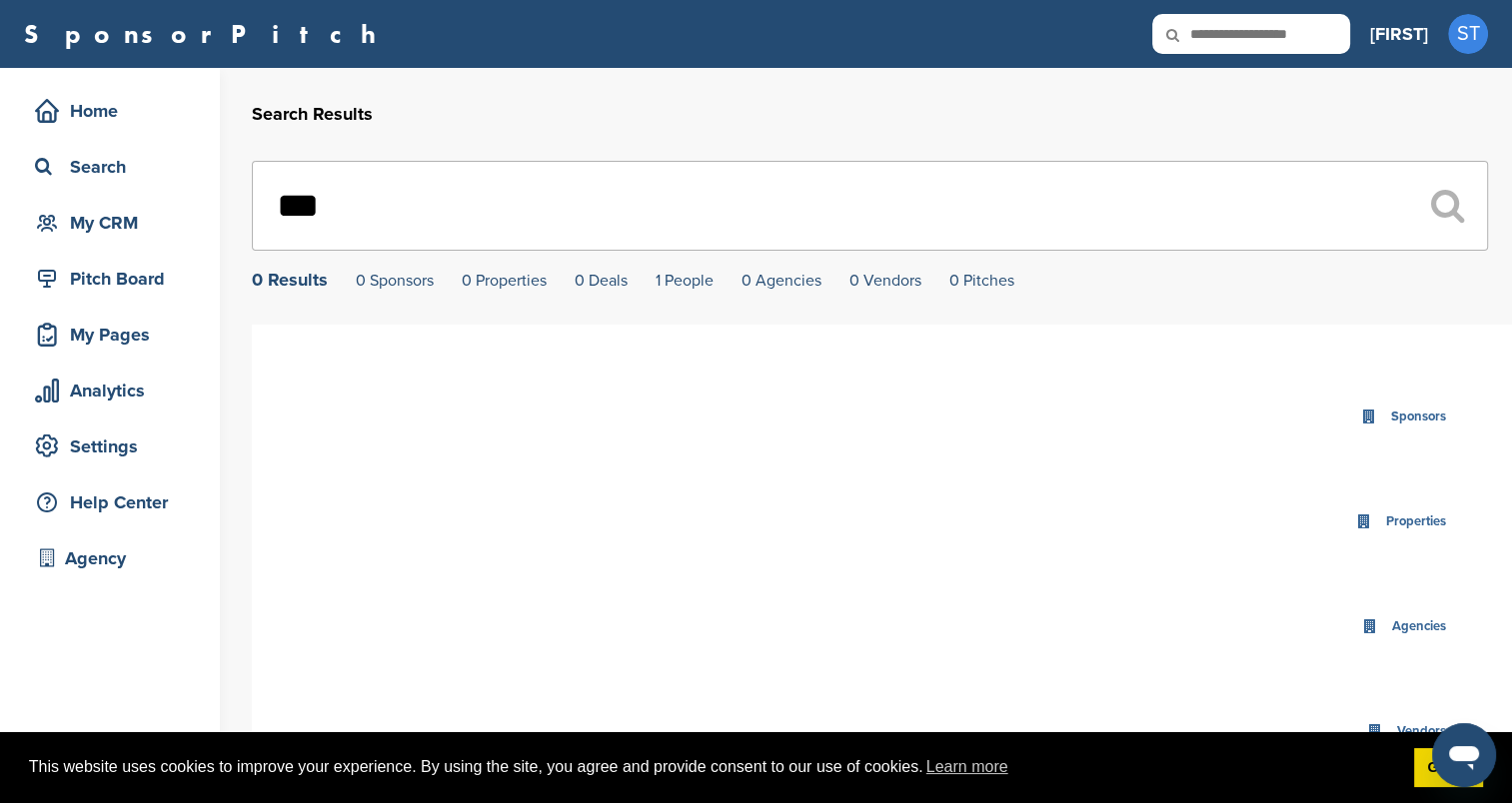 type on "***" 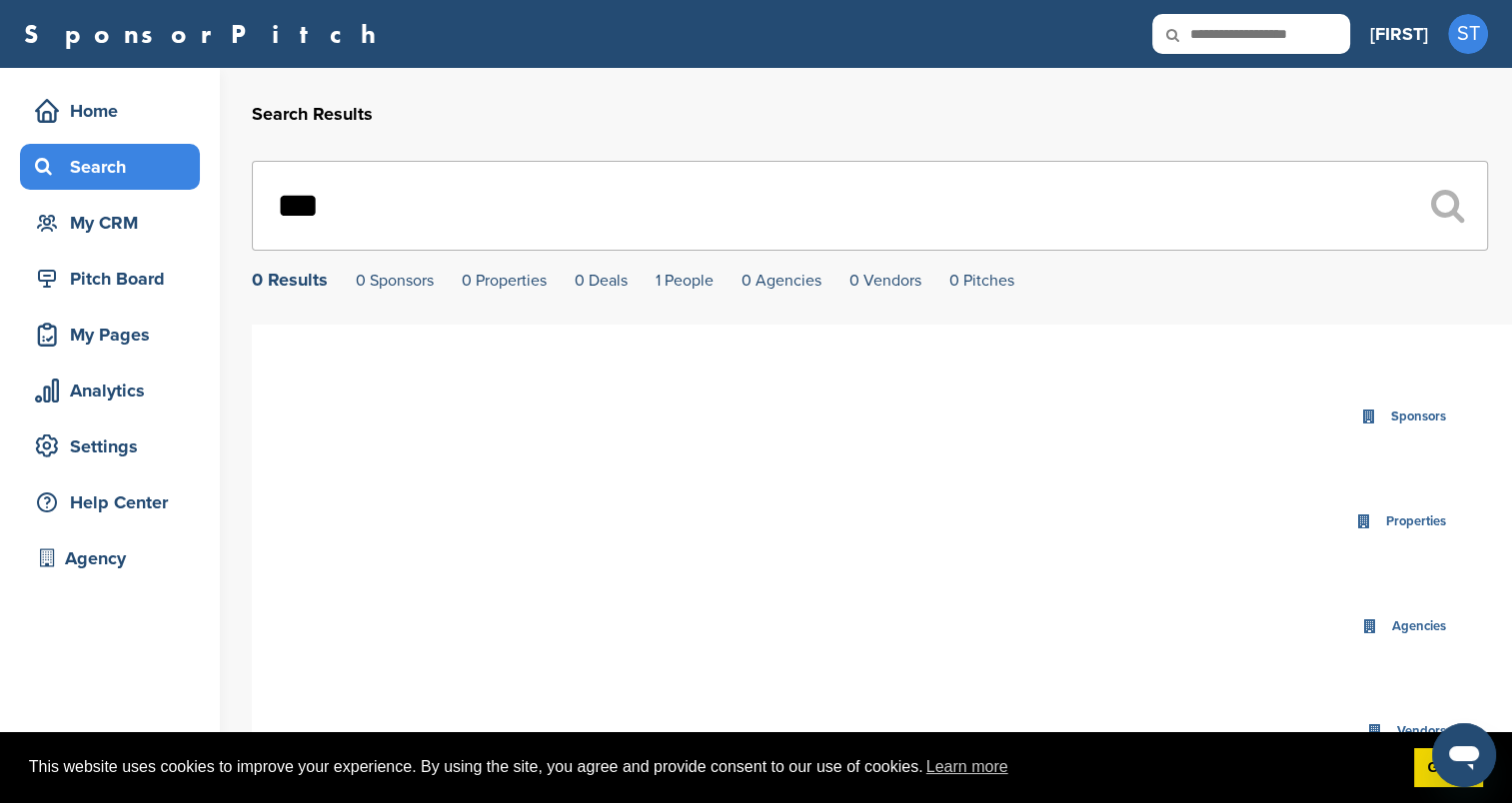 click on "Search" at bounding box center (115, 167) 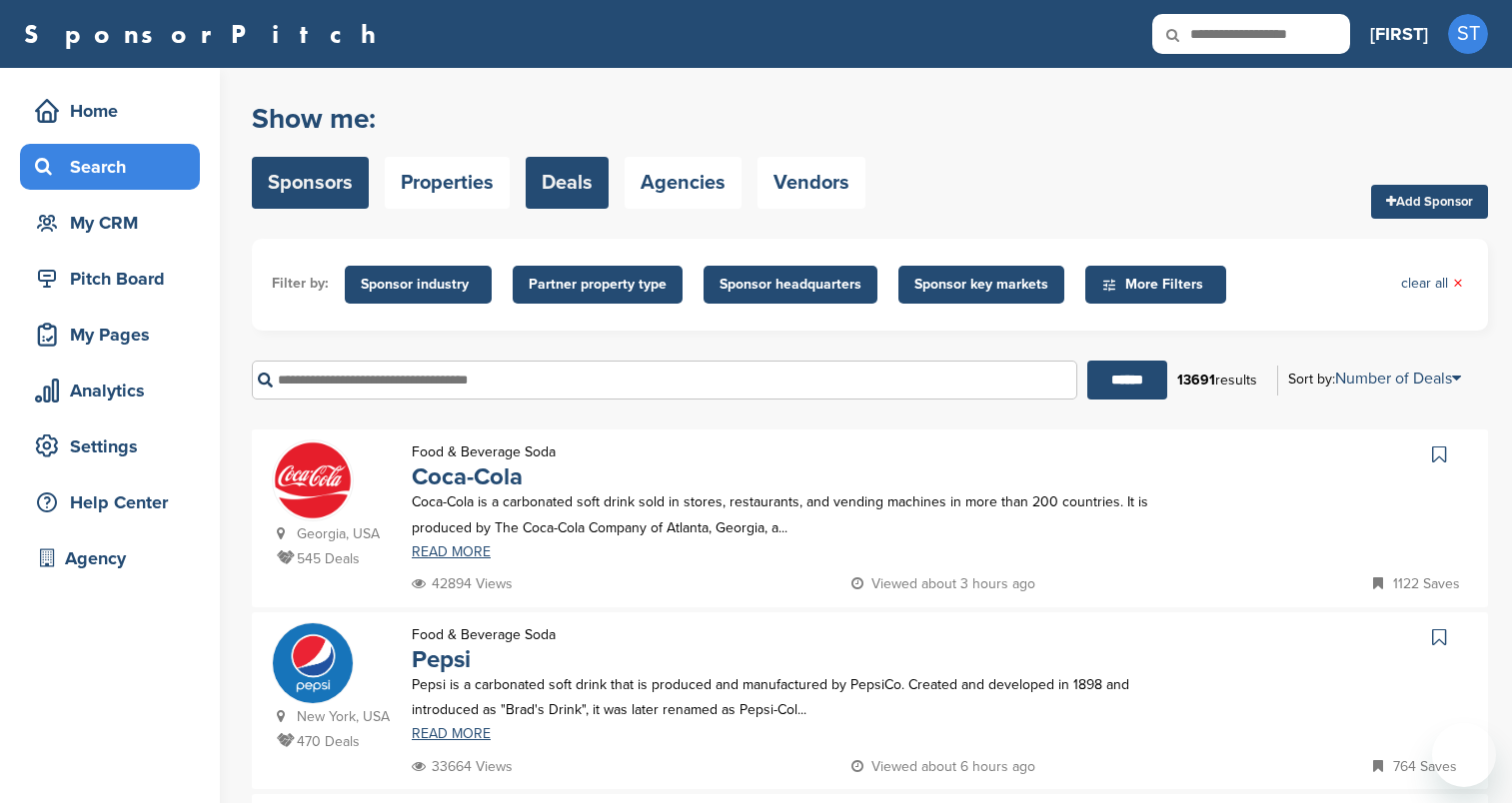 scroll, scrollTop: 0, scrollLeft: 0, axis: both 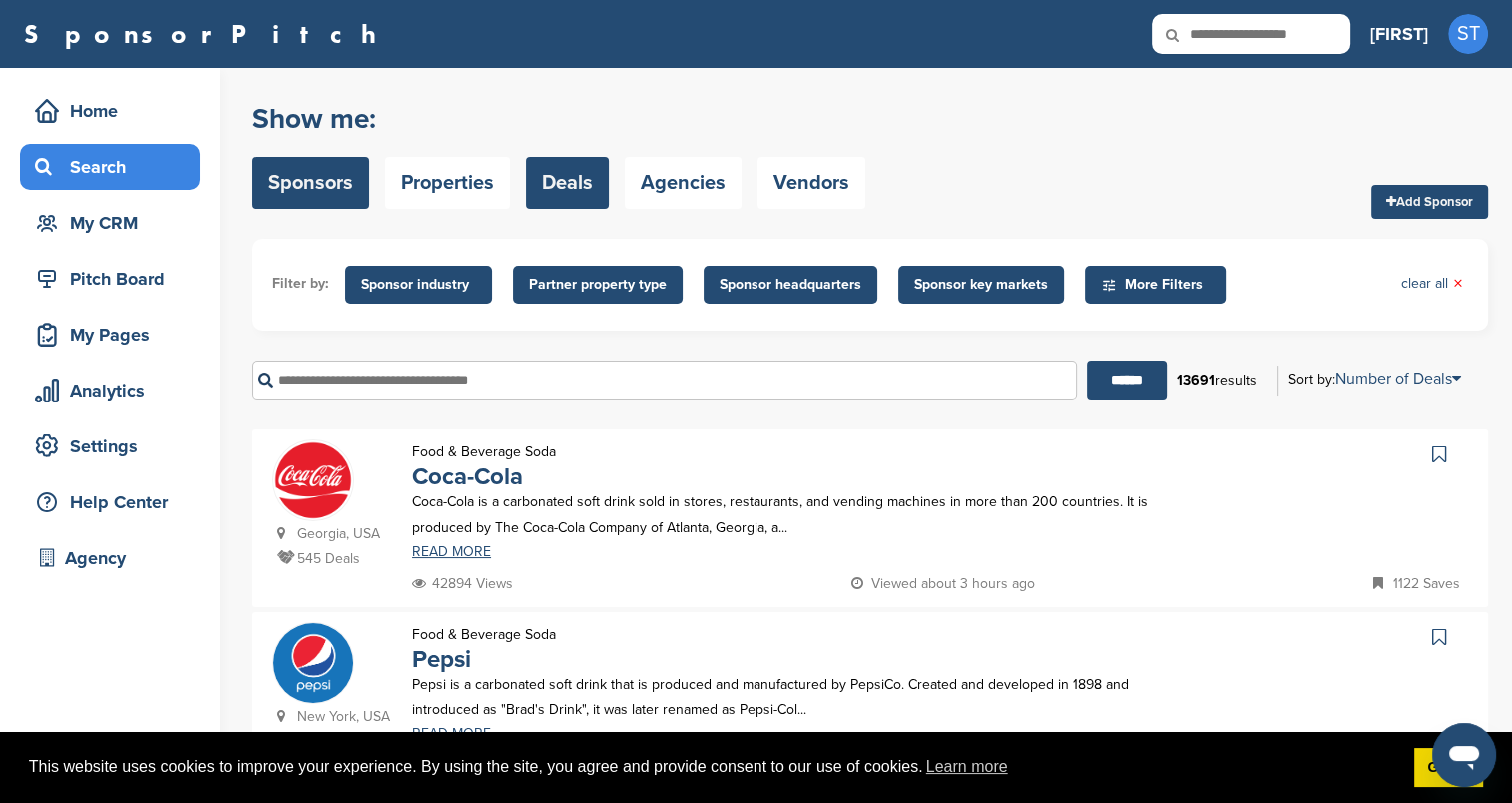 click on "Deals" at bounding box center [567, 183] 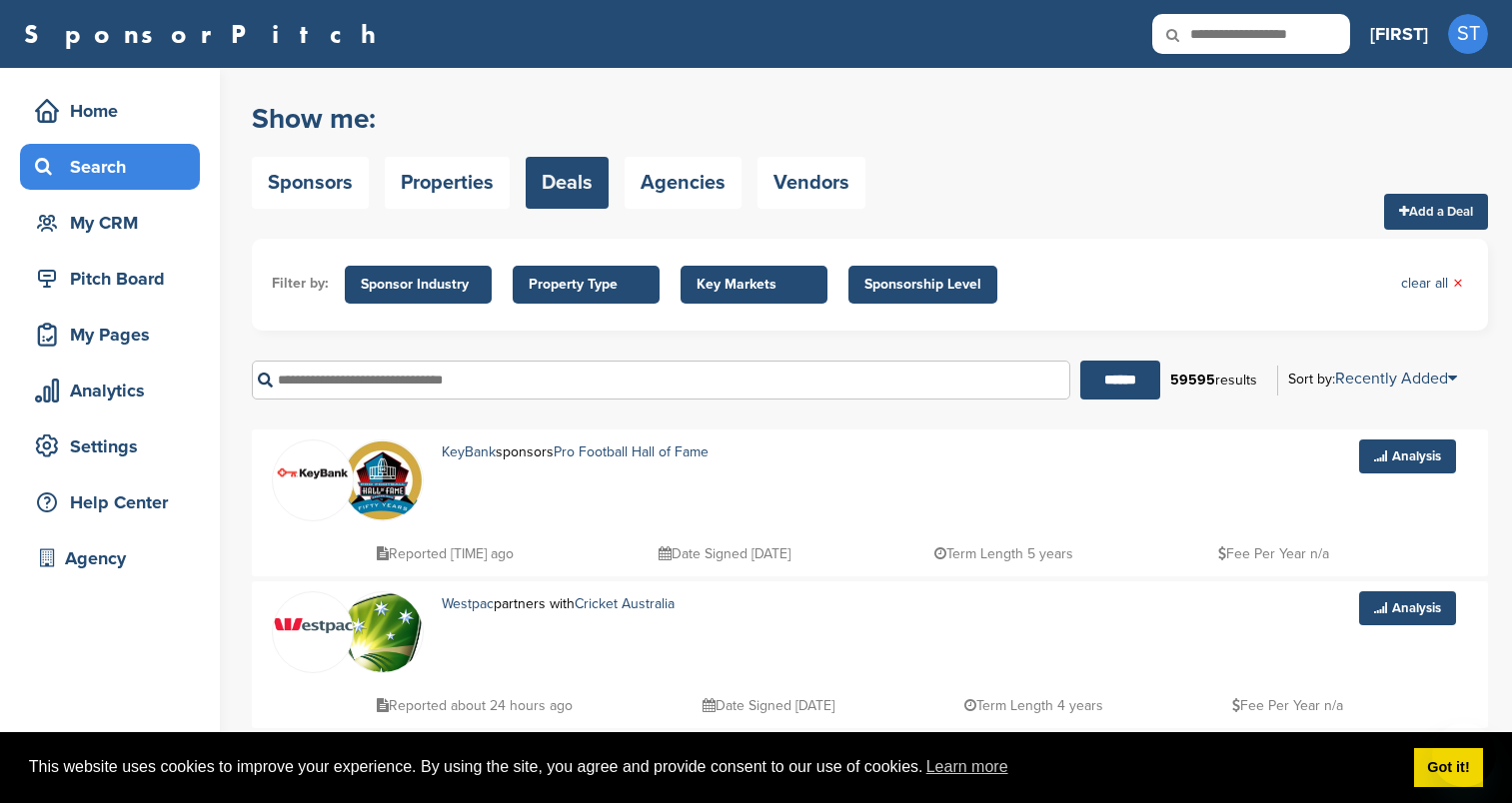 scroll, scrollTop: 0, scrollLeft: 0, axis: both 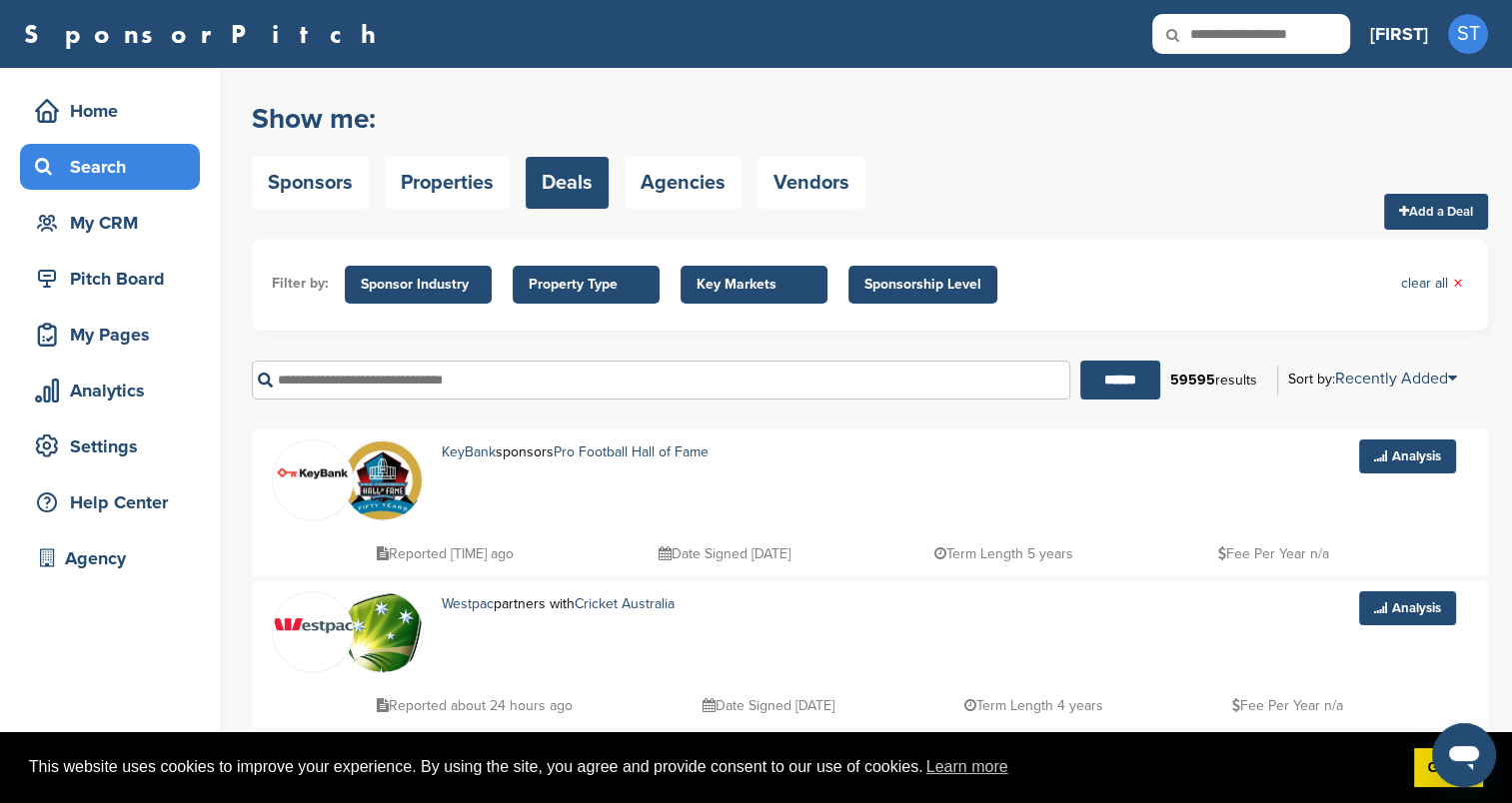 click at bounding box center [1186, 35] 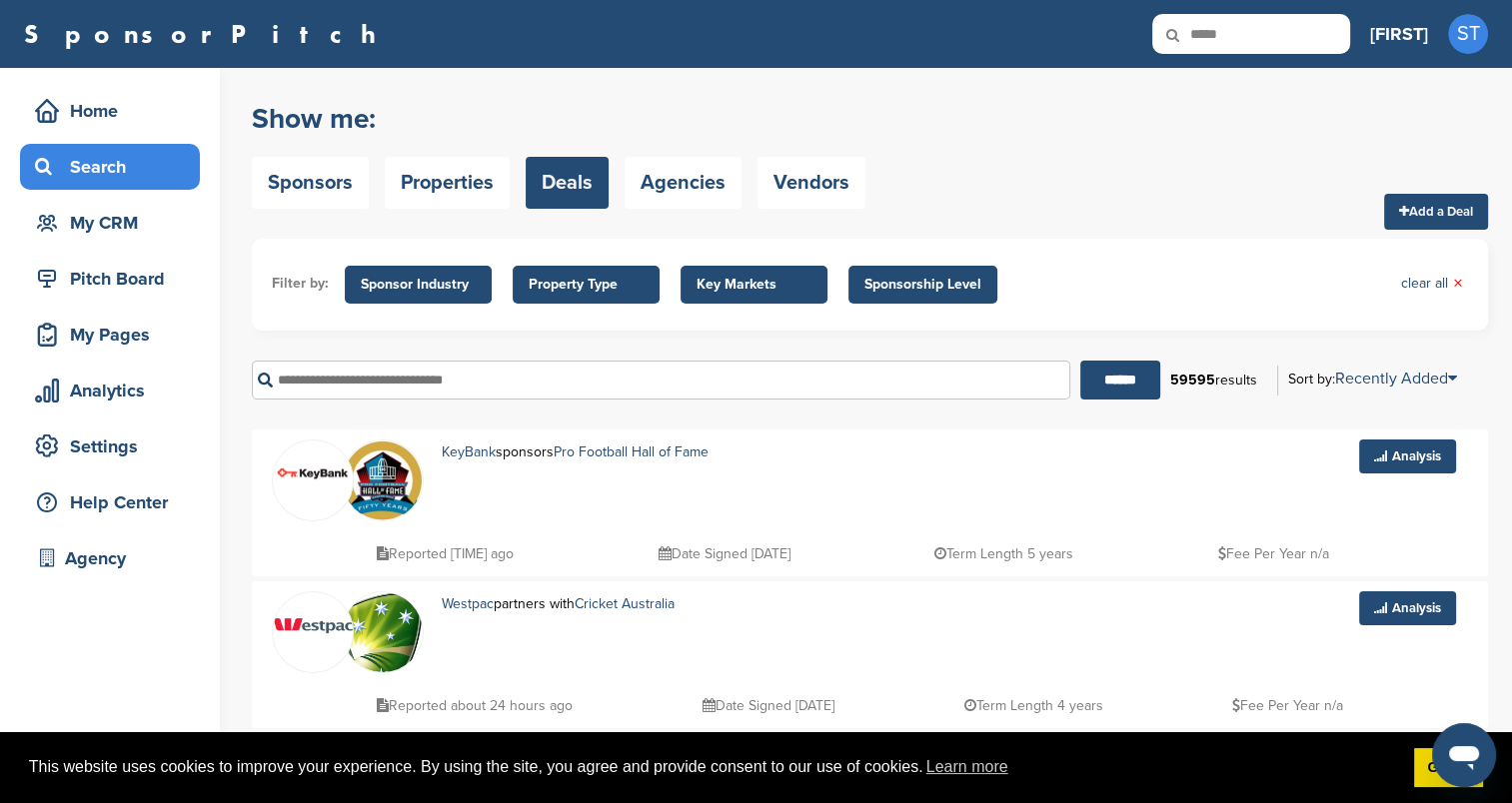 type on "*****" 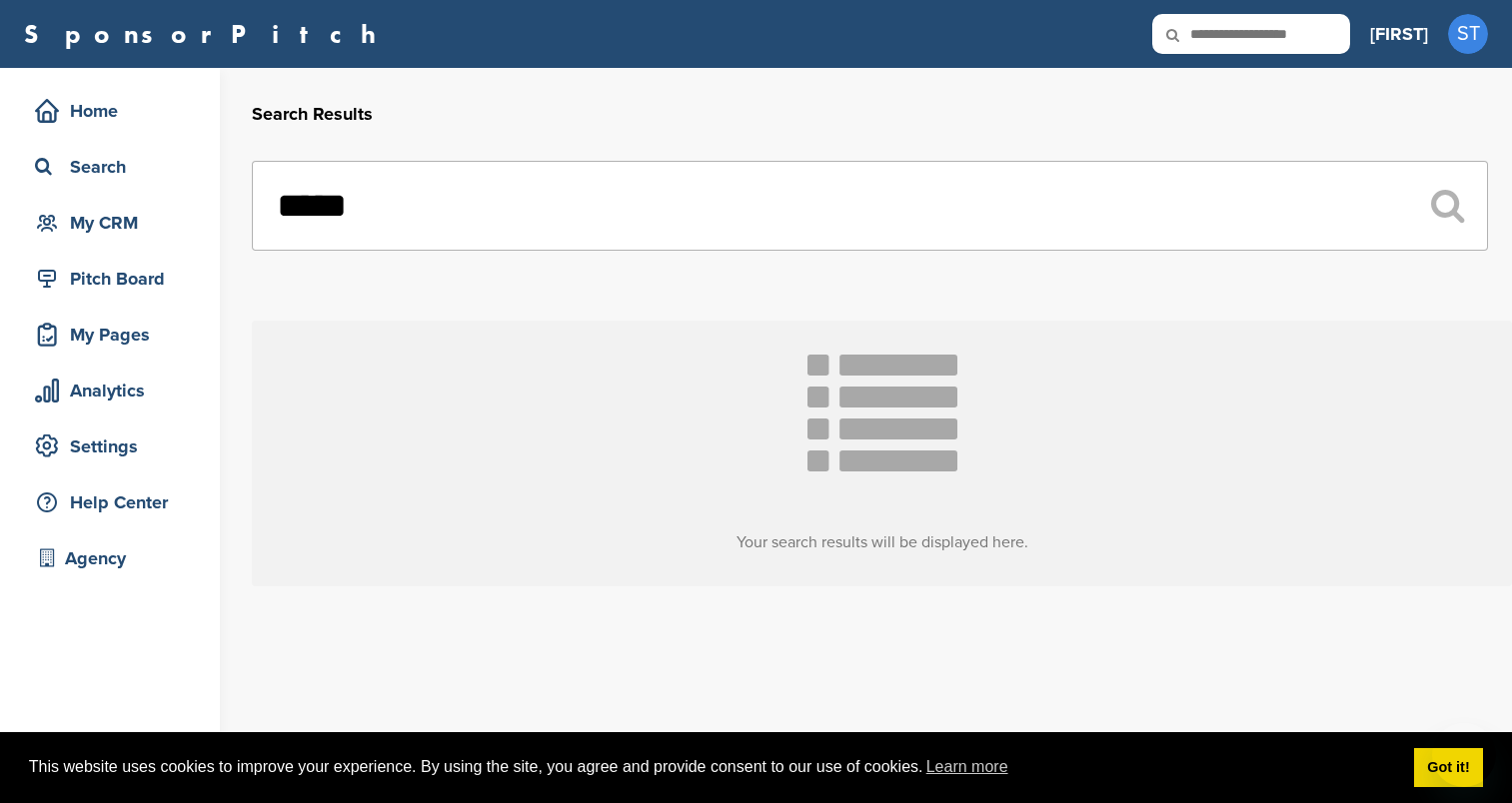 scroll, scrollTop: 0, scrollLeft: 0, axis: both 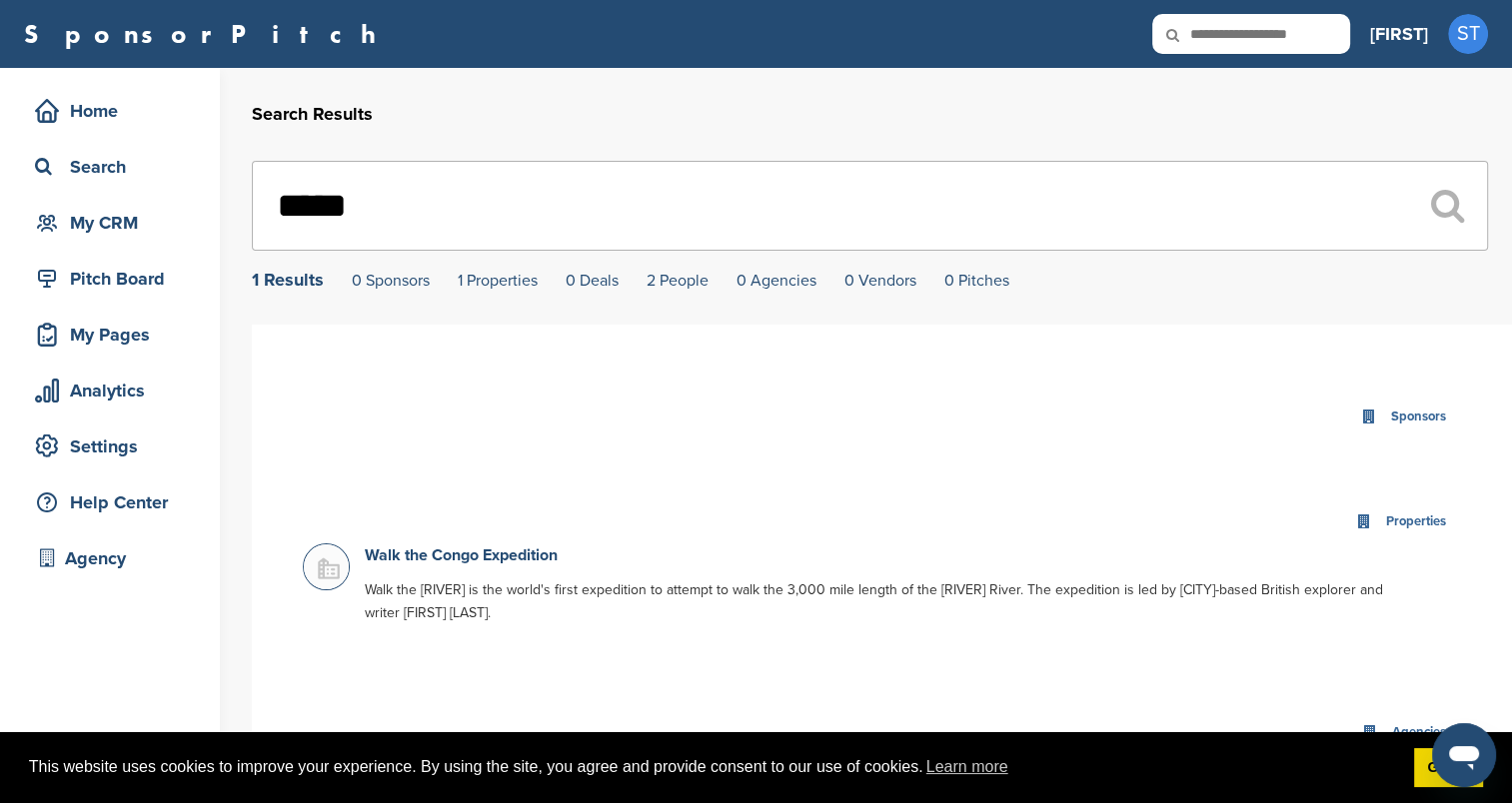 drag, startPoint x: 370, startPoint y: 211, endPoint x: 252, endPoint y: 221, distance: 118.42297 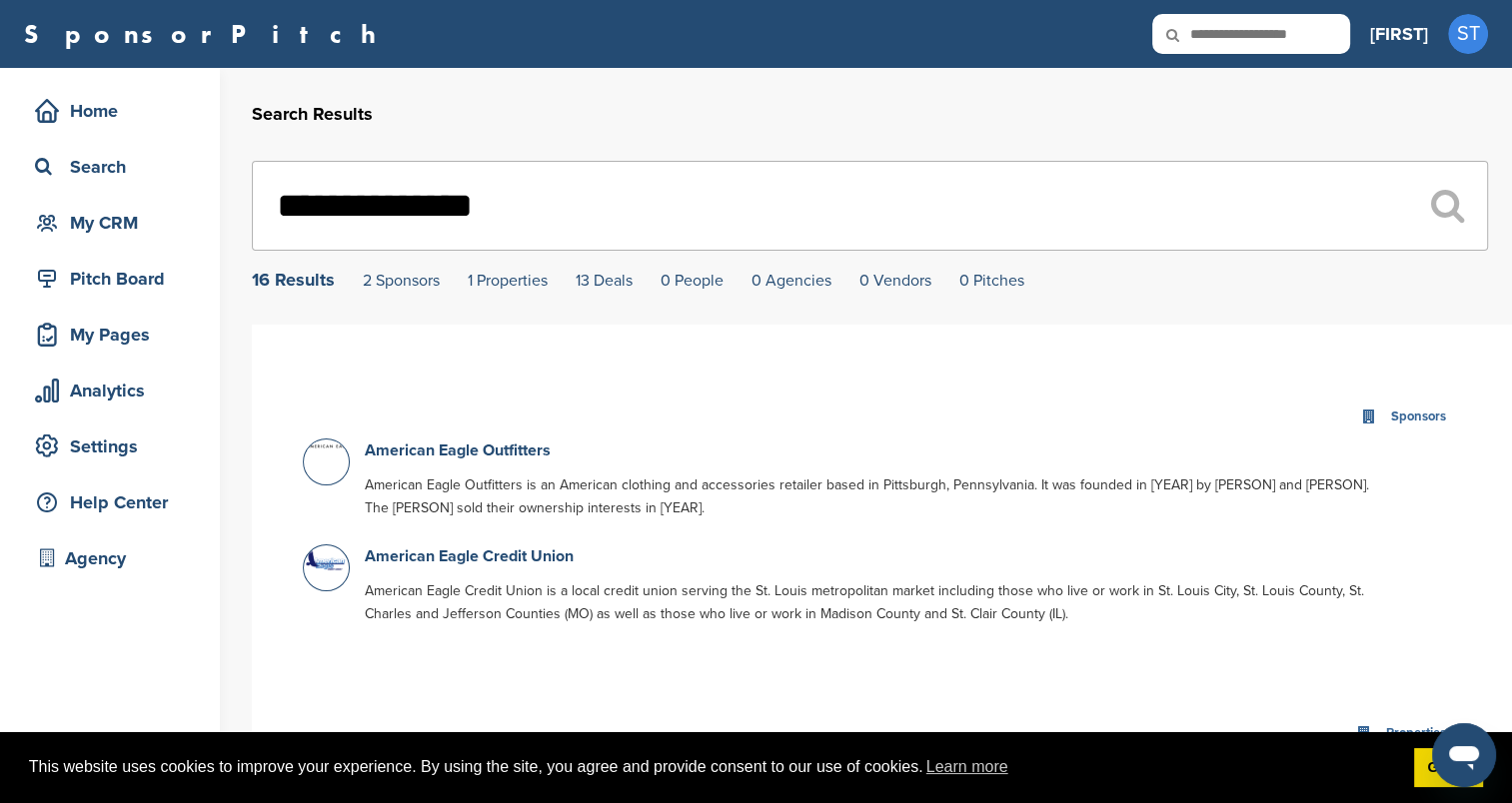 drag, startPoint x: 524, startPoint y: 220, endPoint x: 279, endPoint y: 204, distance: 245.5219 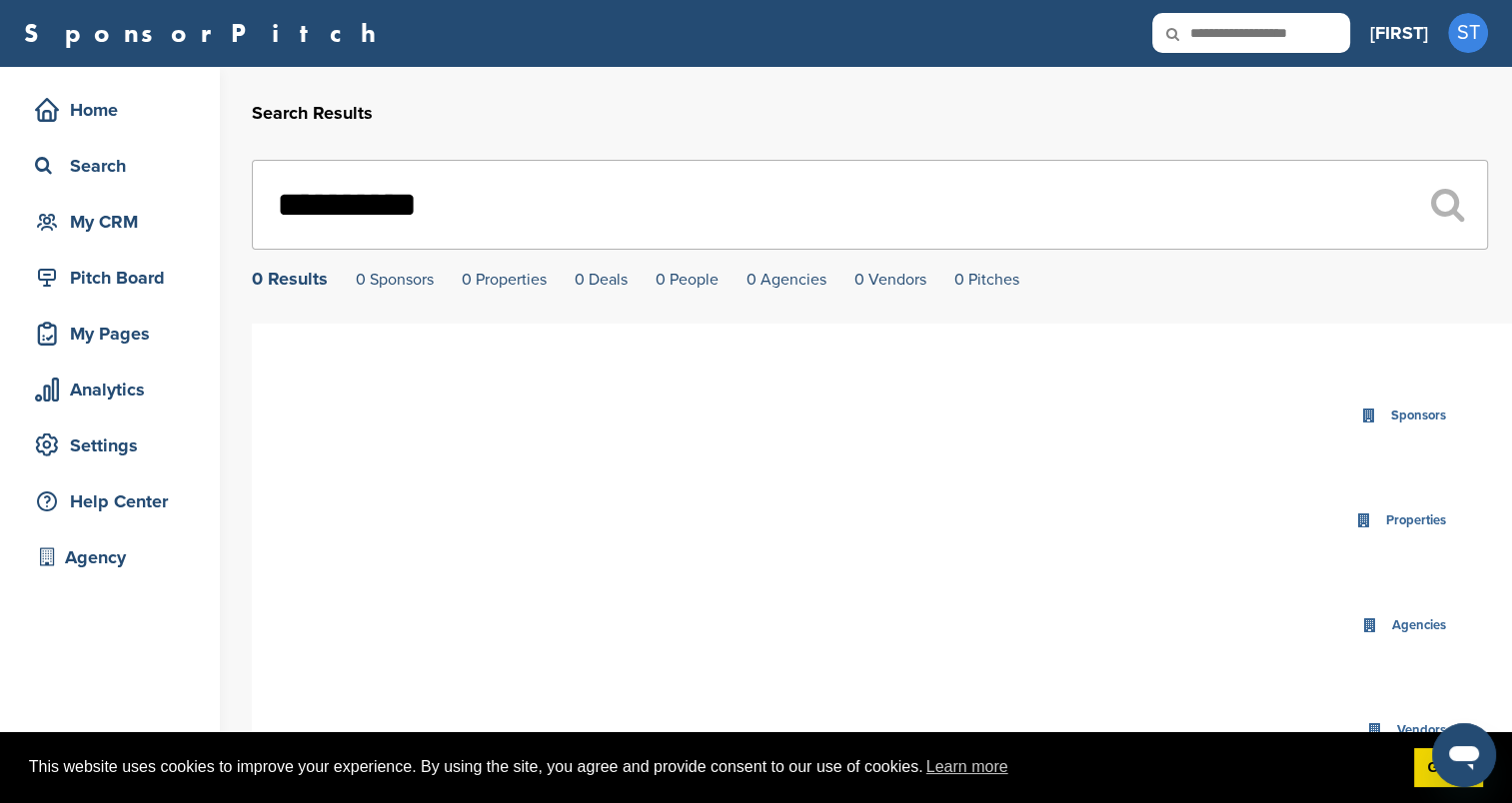 scroll, scrollTop: 0, scrollLeft: 0, axis: both 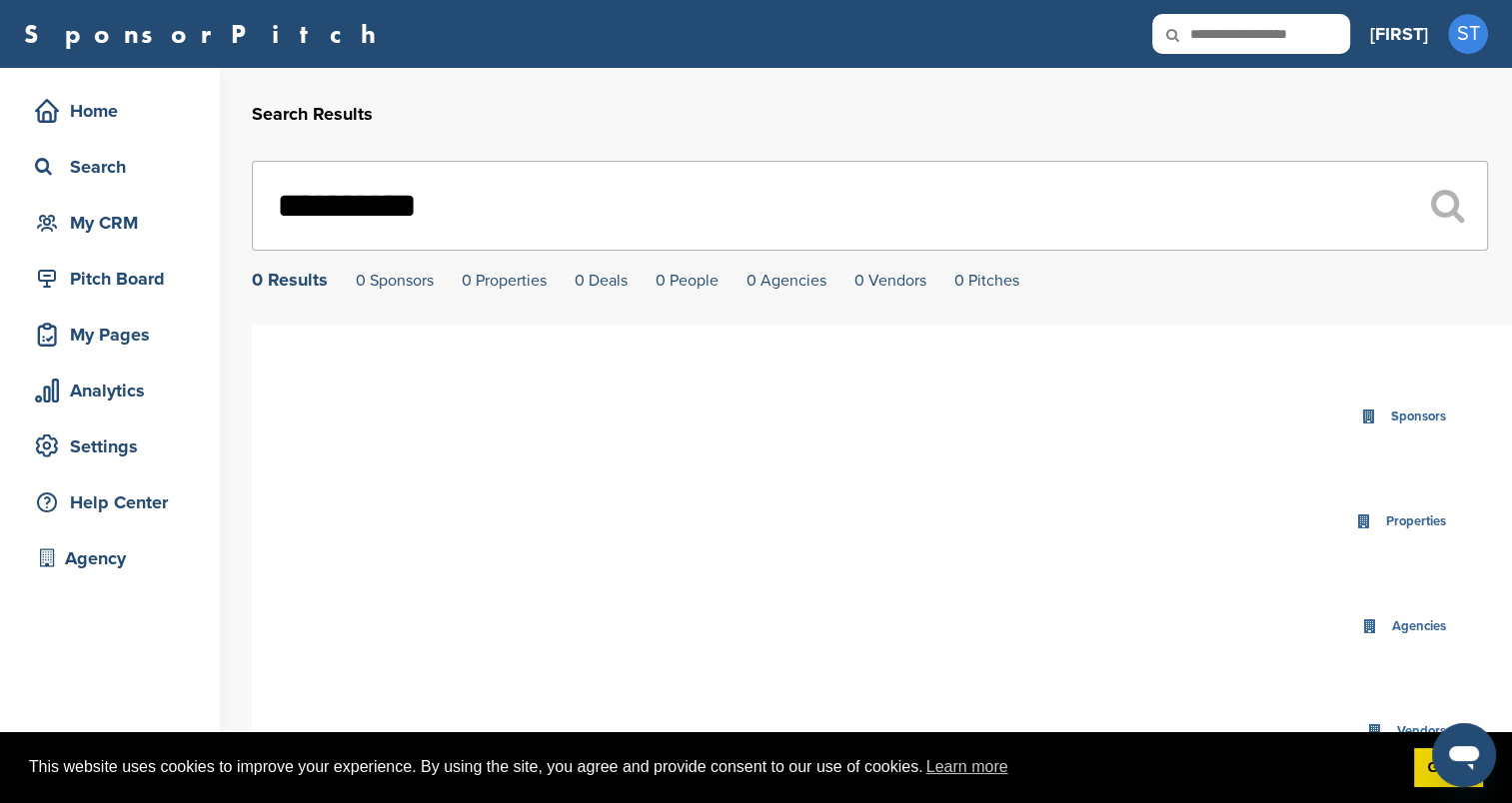 type on "**********" 